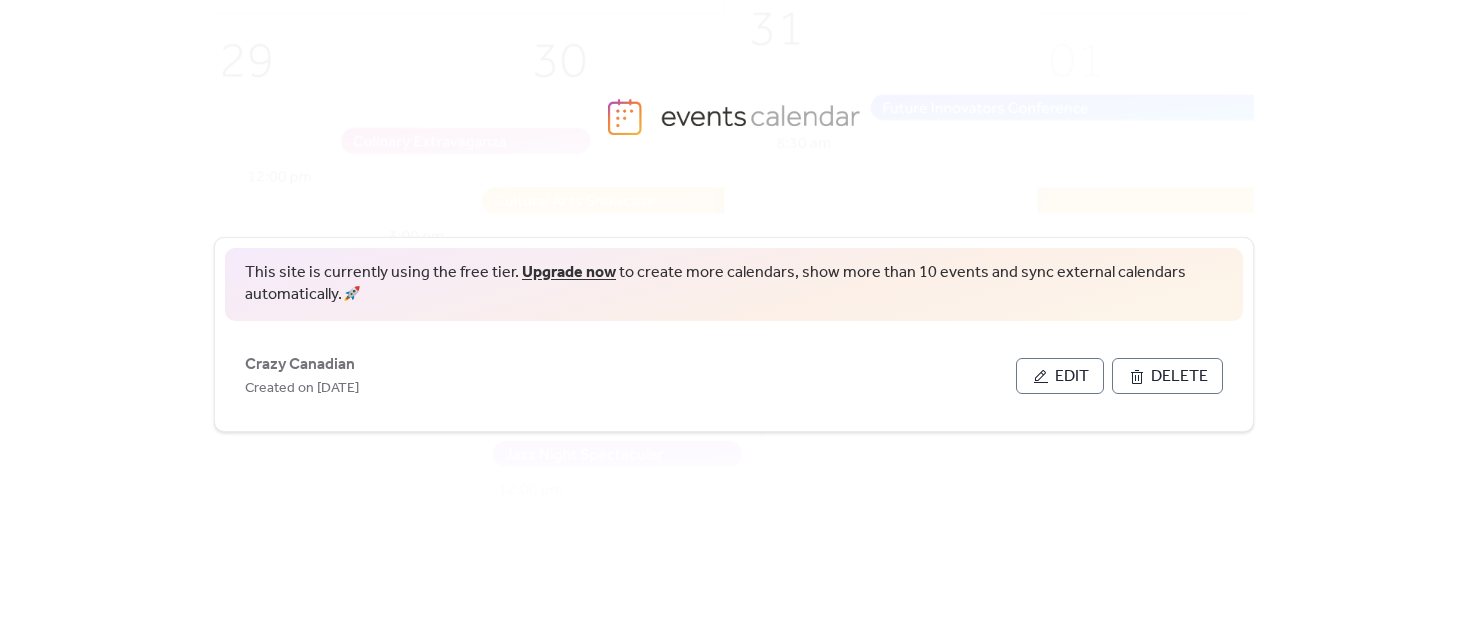 scroll, scrollTop: 0, scrollLeft: 0, axis: both 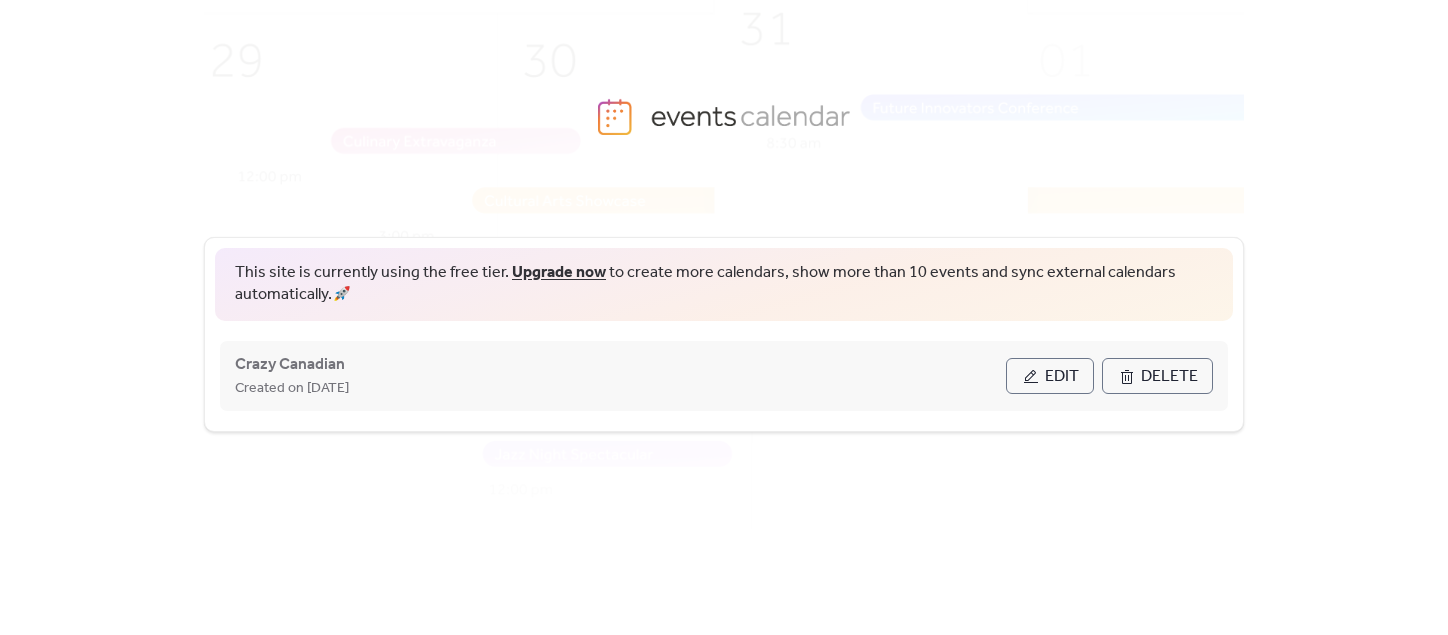 click on "Edit" at bounding box center (1062, 377) 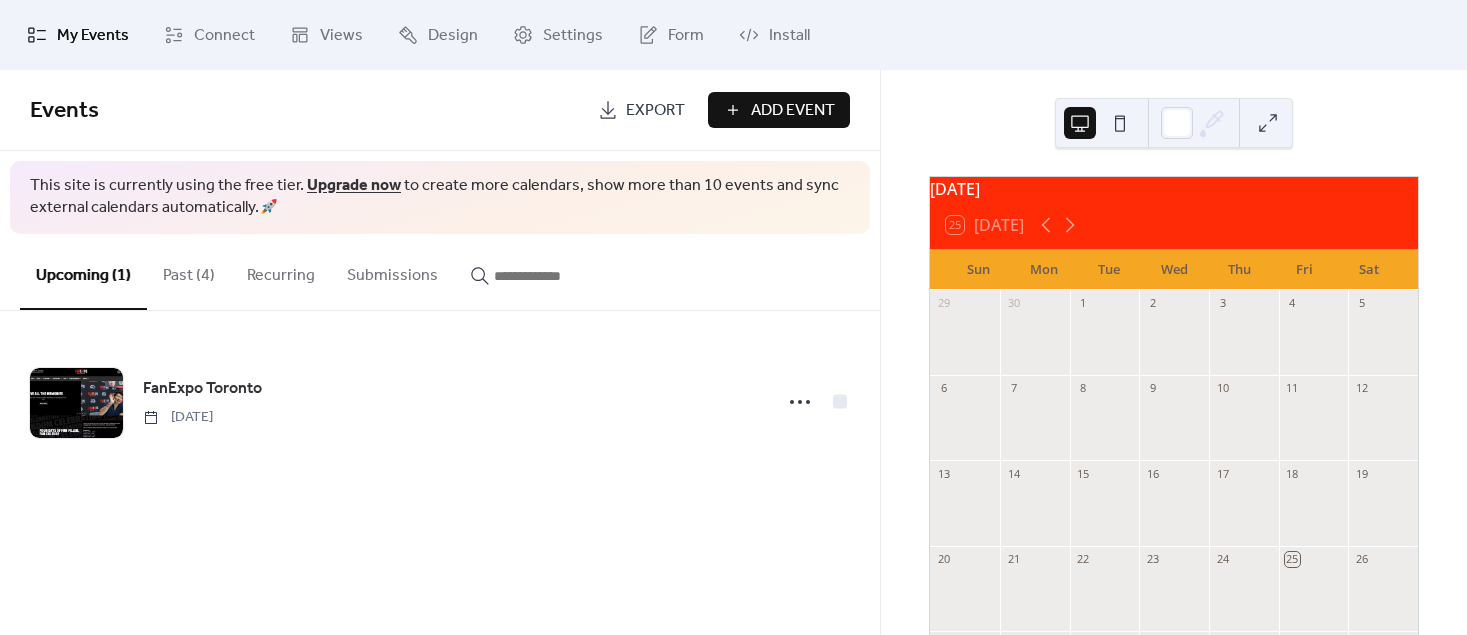 click on "26" at bounding box center (1383, 559) 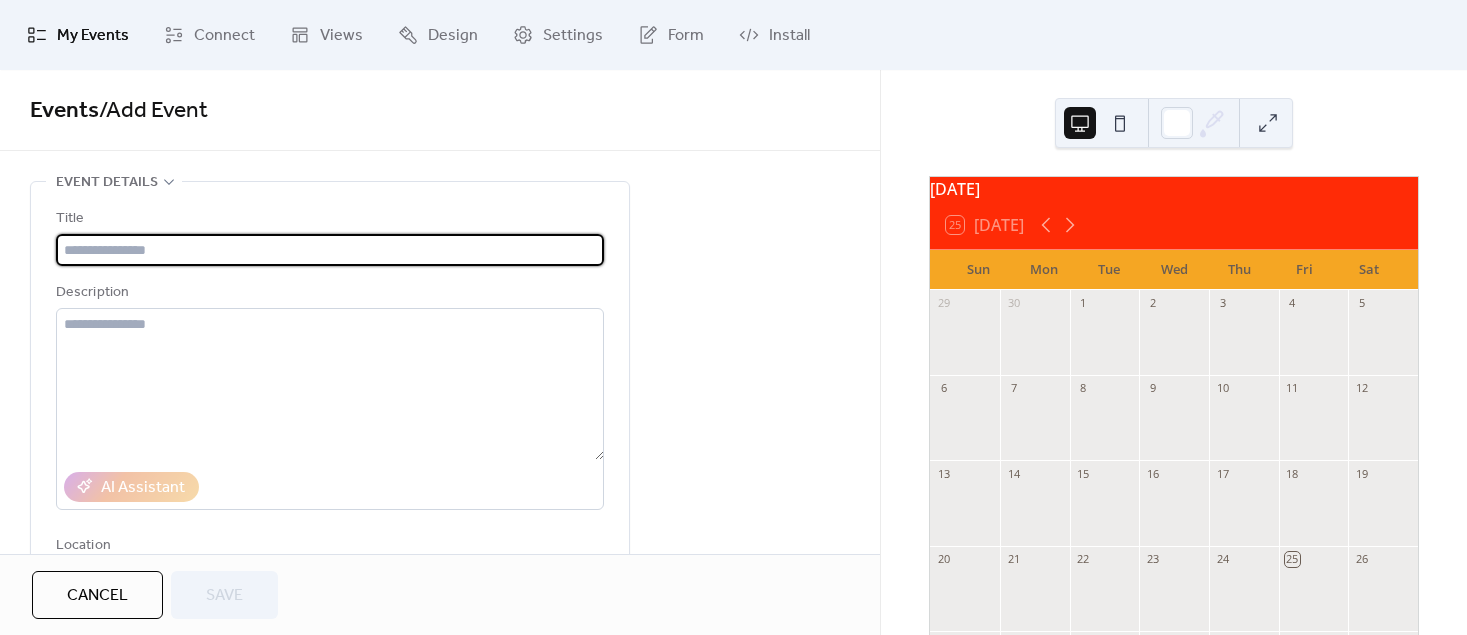 click on "Title" at bounding box center [328, 219] 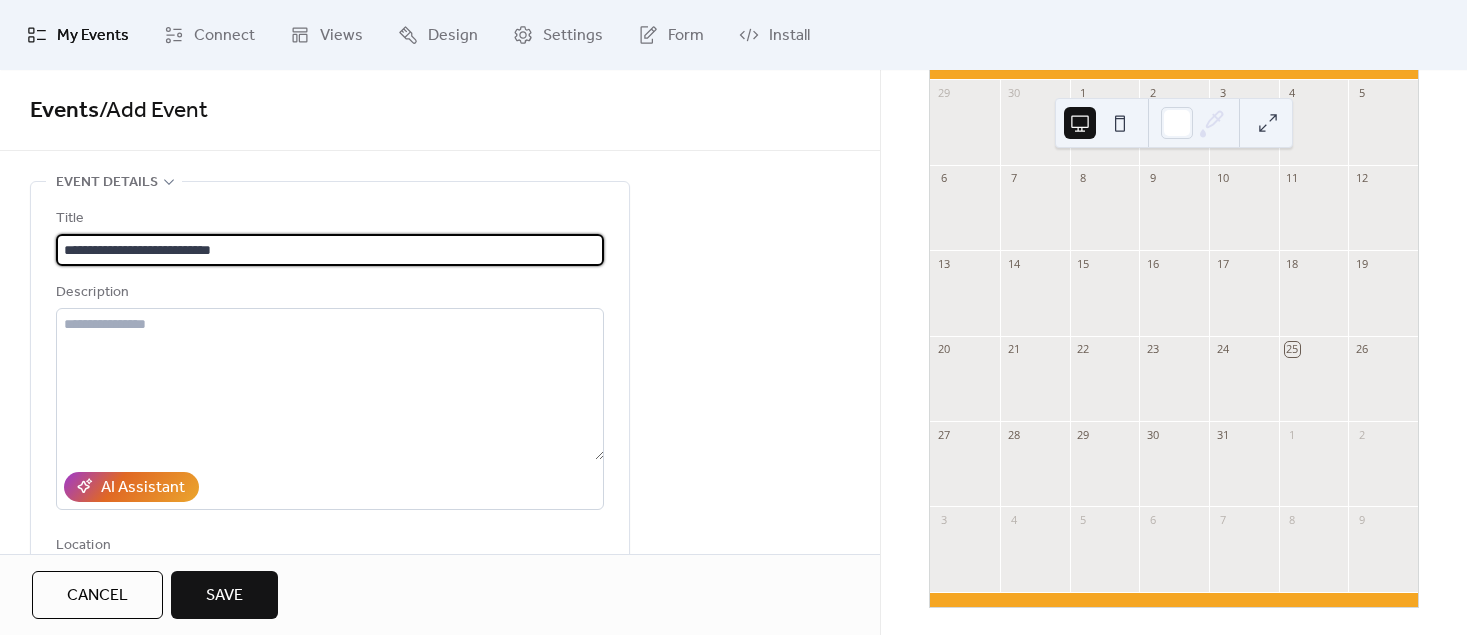 scroll, scrollTop: 216, scrollLeft: 0, axis: vertical 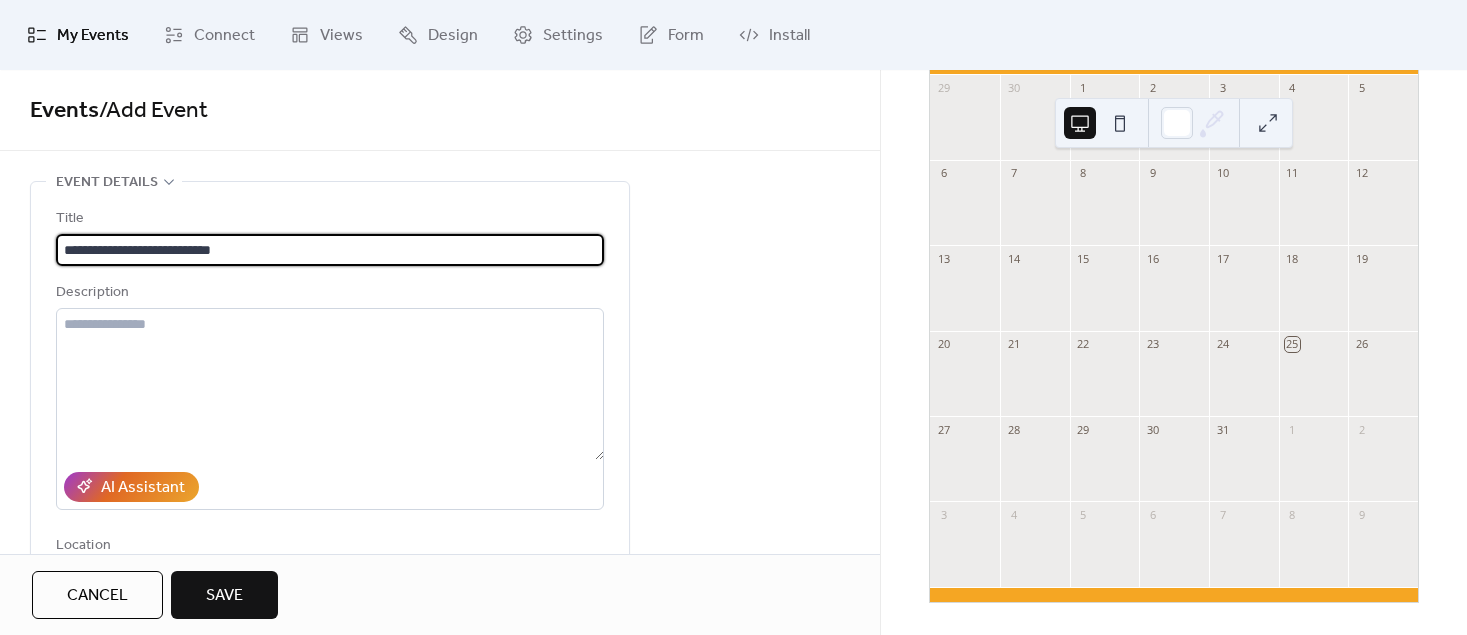 type on "**********" 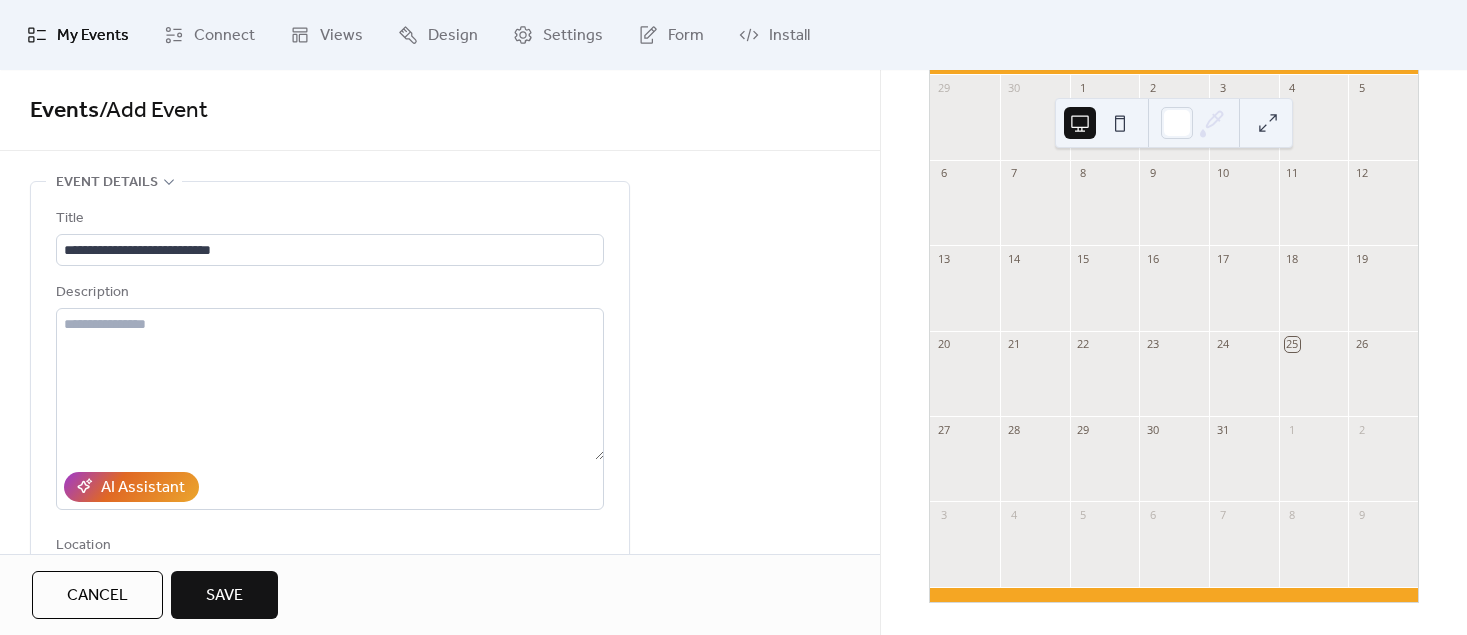 click at bounding box center [1383, 383] 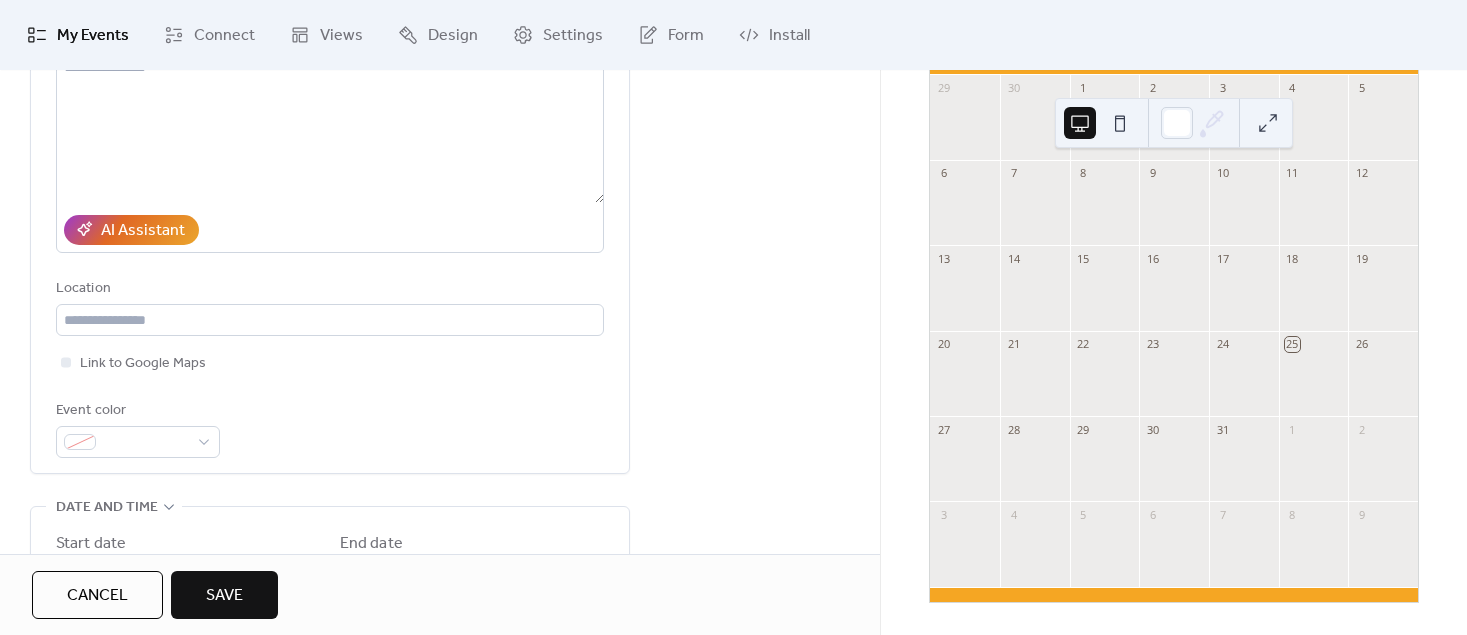 scroll, scrollTop: 286, scrollLeft: 0, axis: vertical 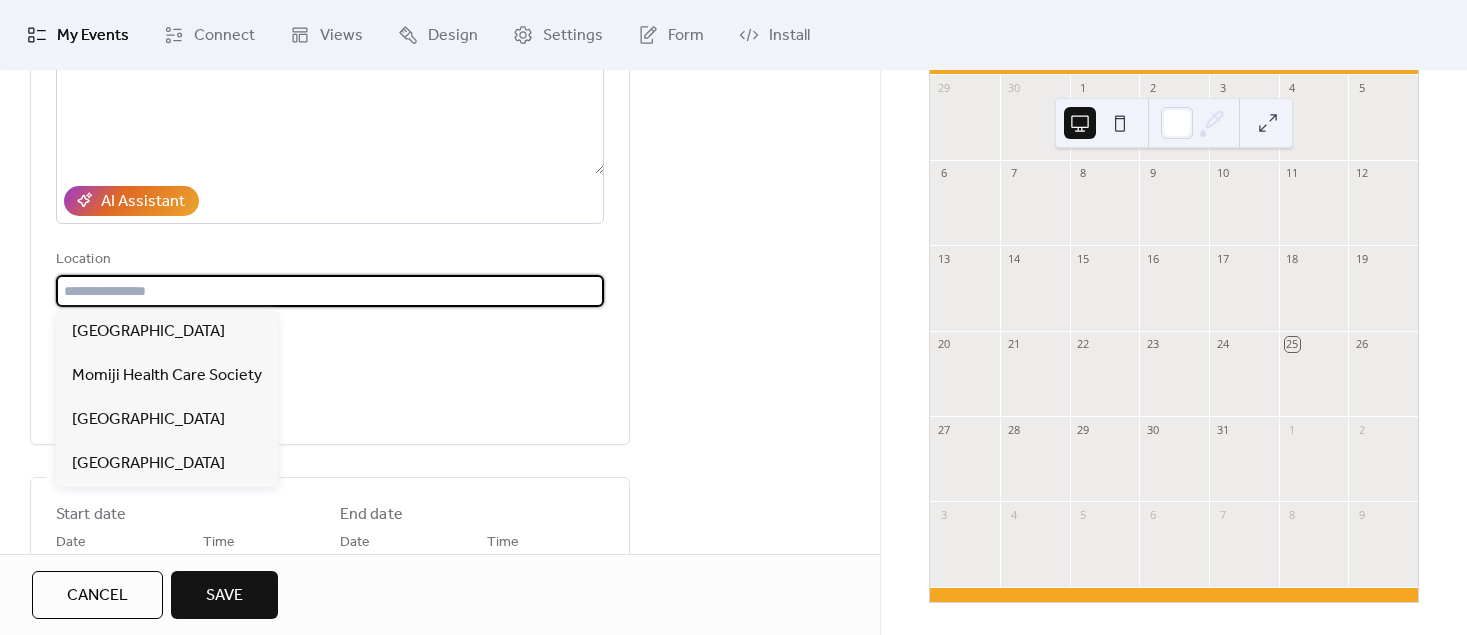 click at bounding box center [330, 291] 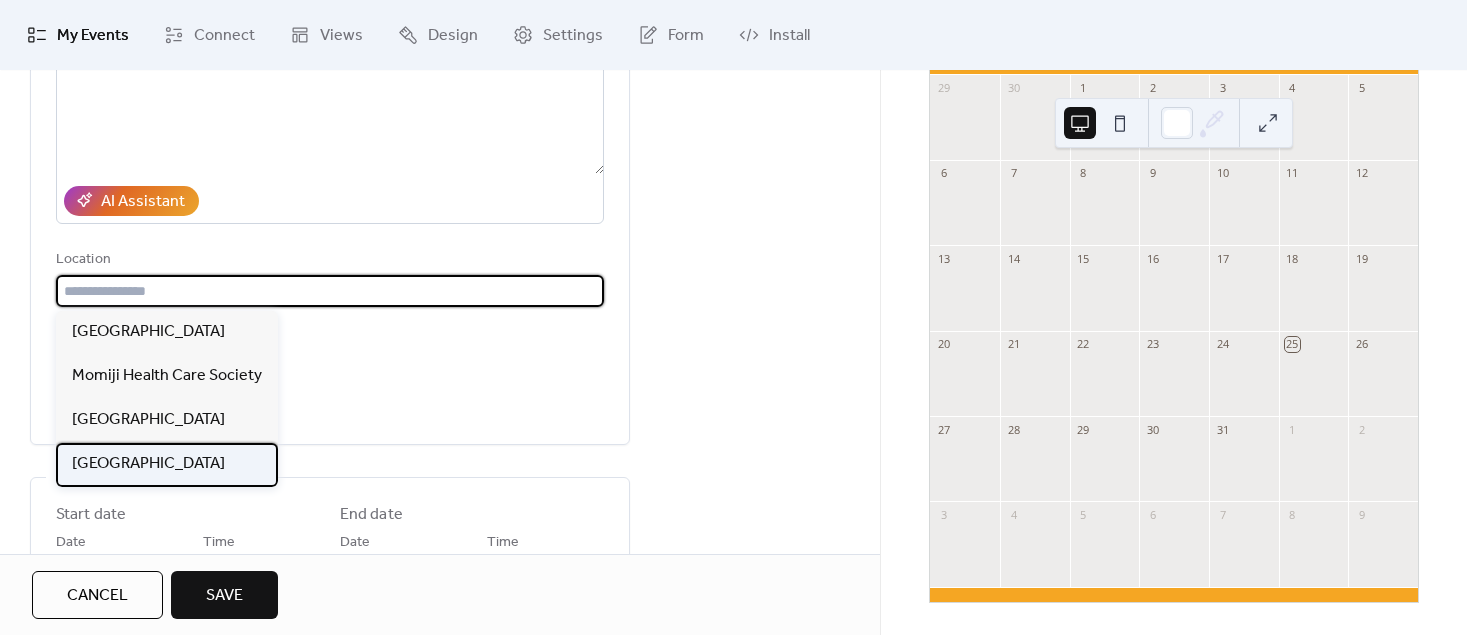 click on "[GEOGRAPHIC_DATA]" at bounding box center (148, 464) 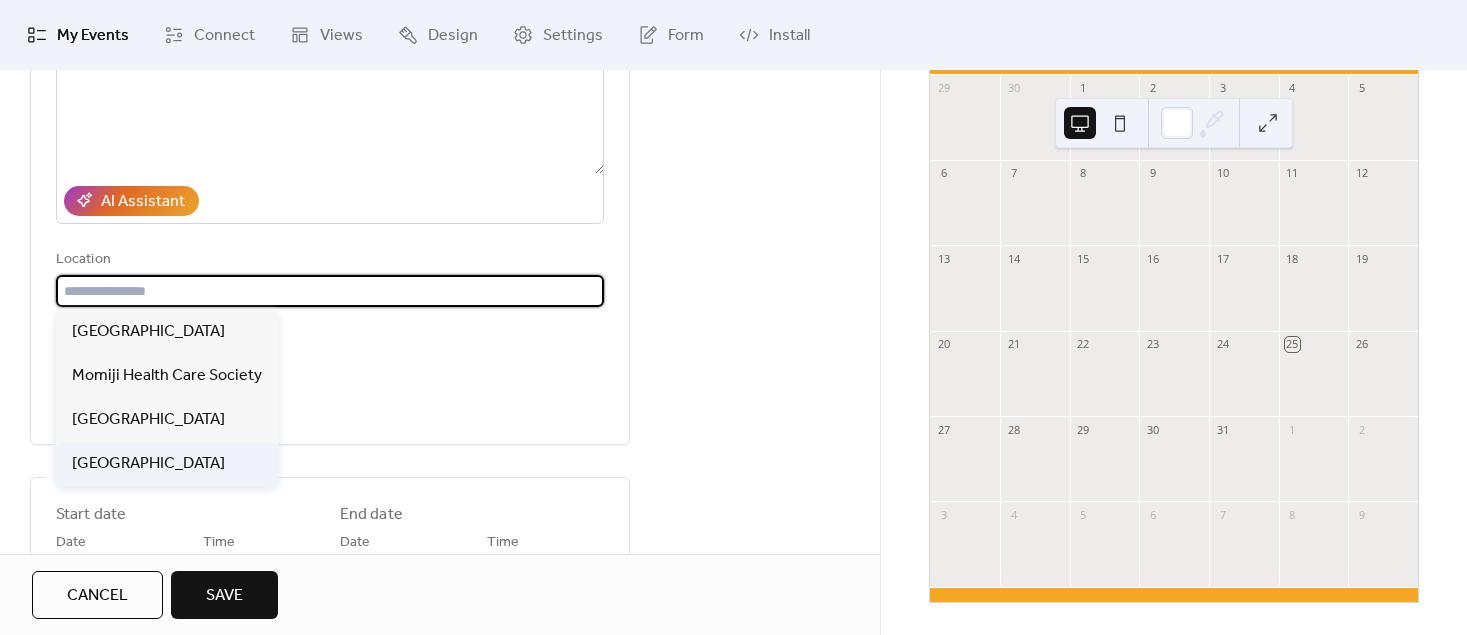 type on "**********" 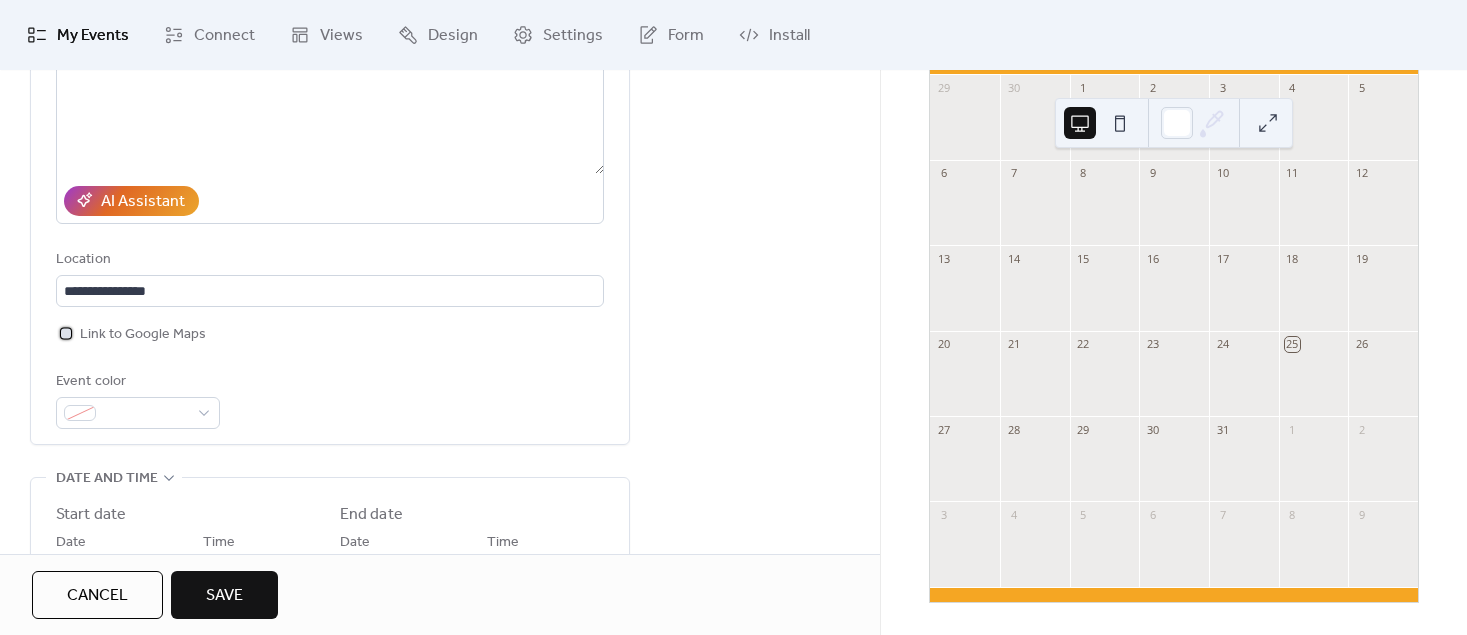 click on "Link to Google Maps" at bounding box center [143, 335] 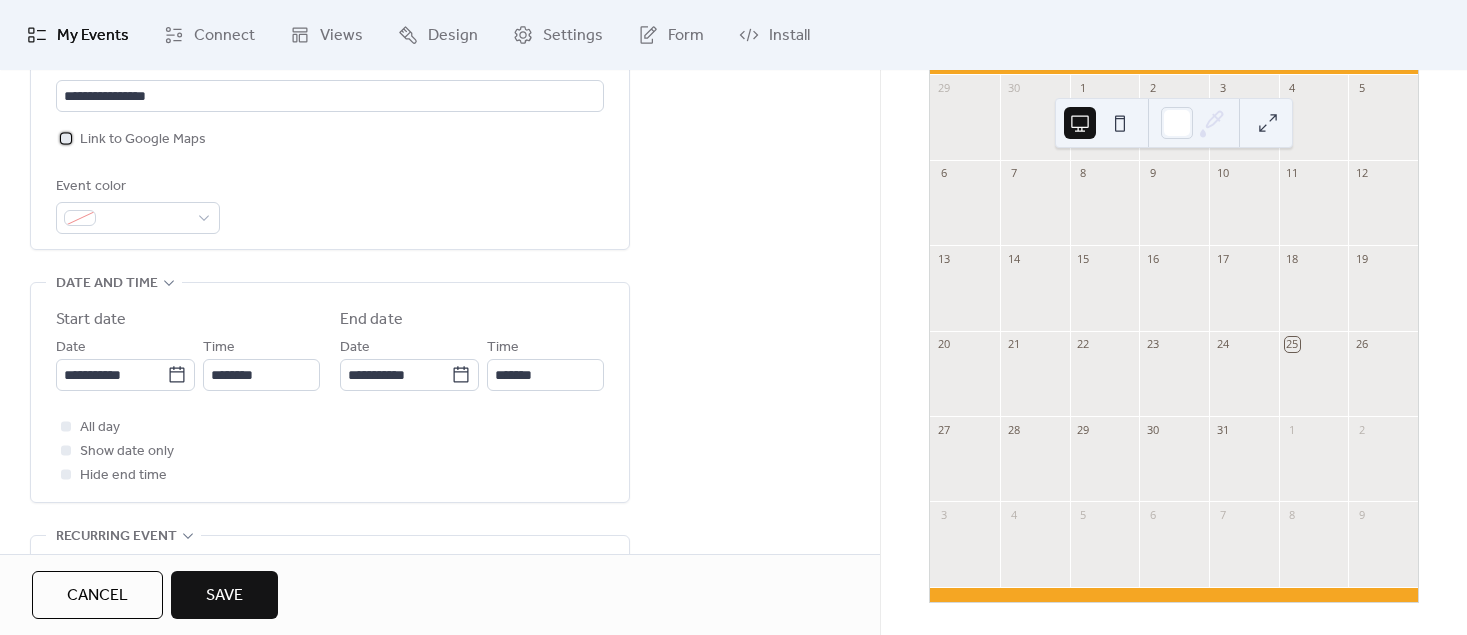 scroll, scrollTop: 492, scrollLeft: 0, axis: vertical 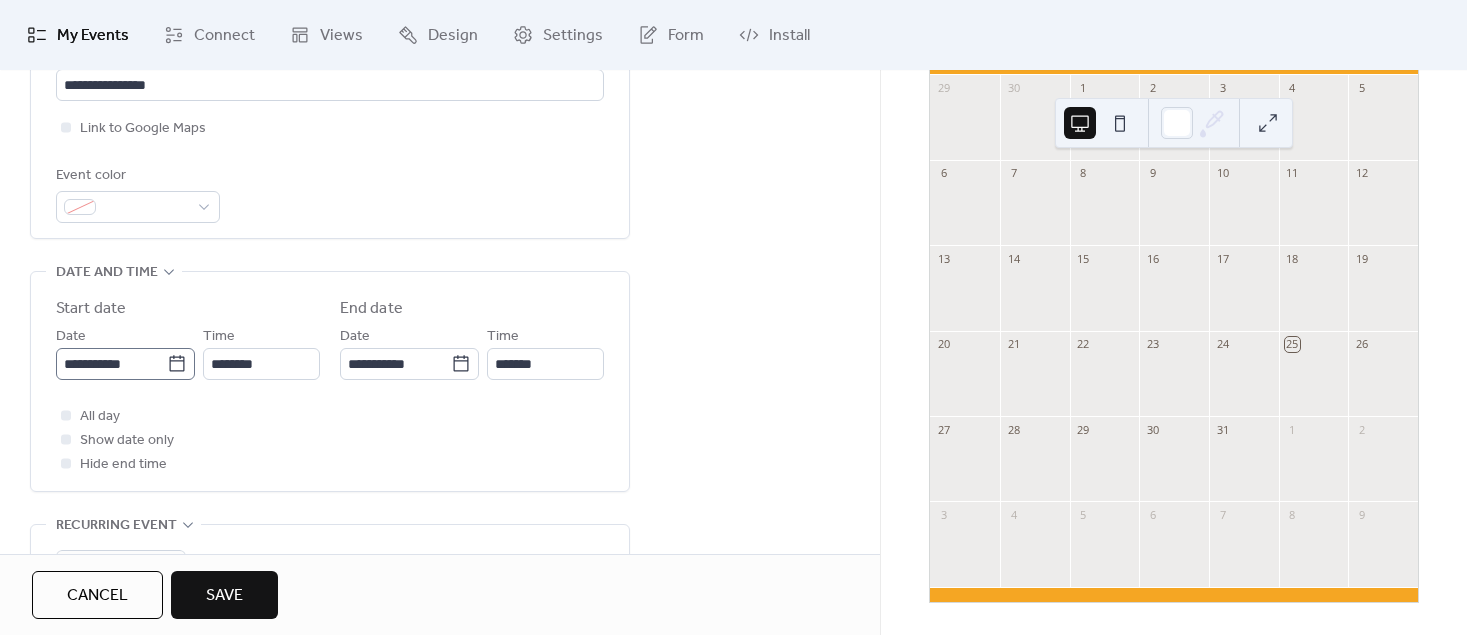 click 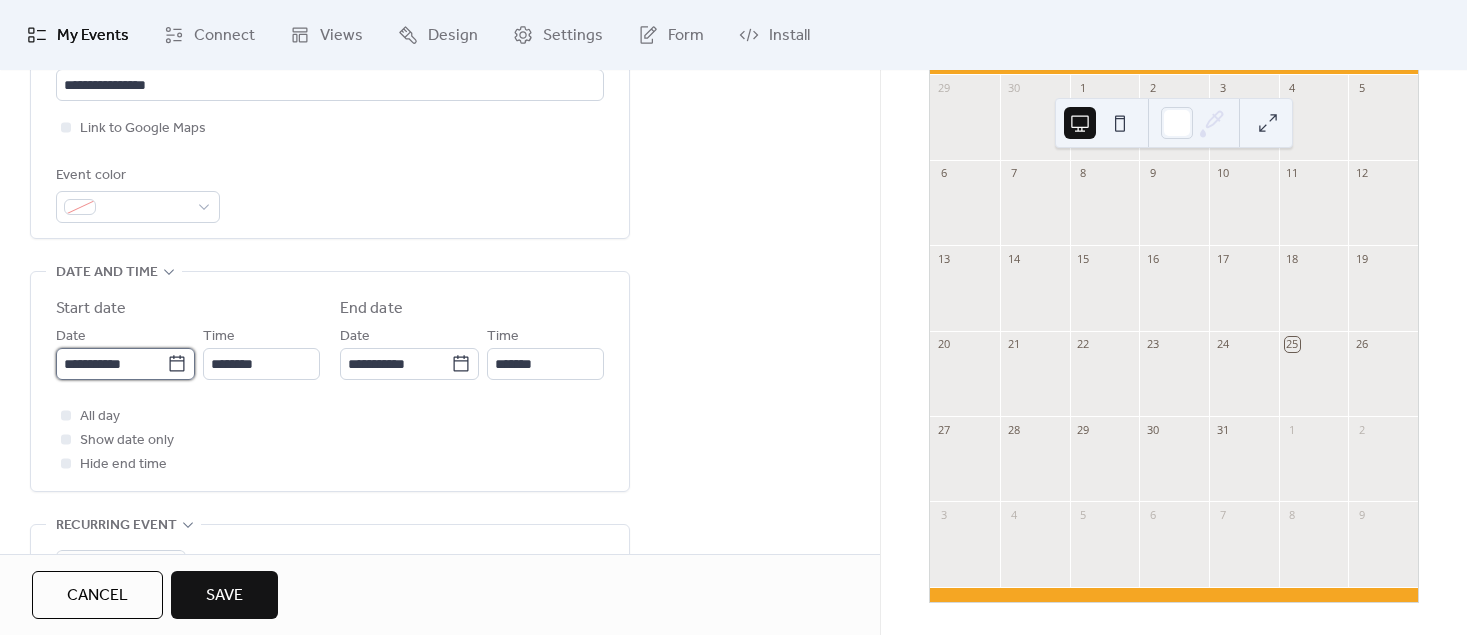 click on "**********" at bounding box center (111, 364) 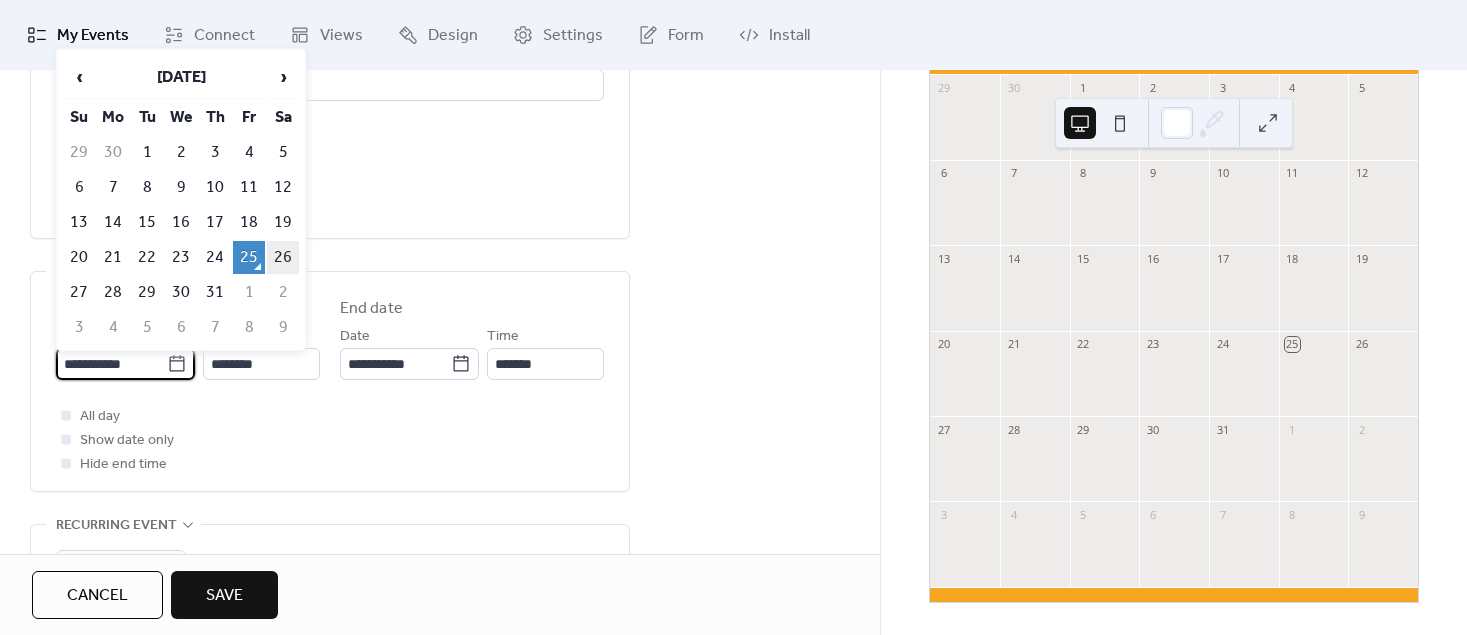 click on "26" at bounding box center (283, 257) 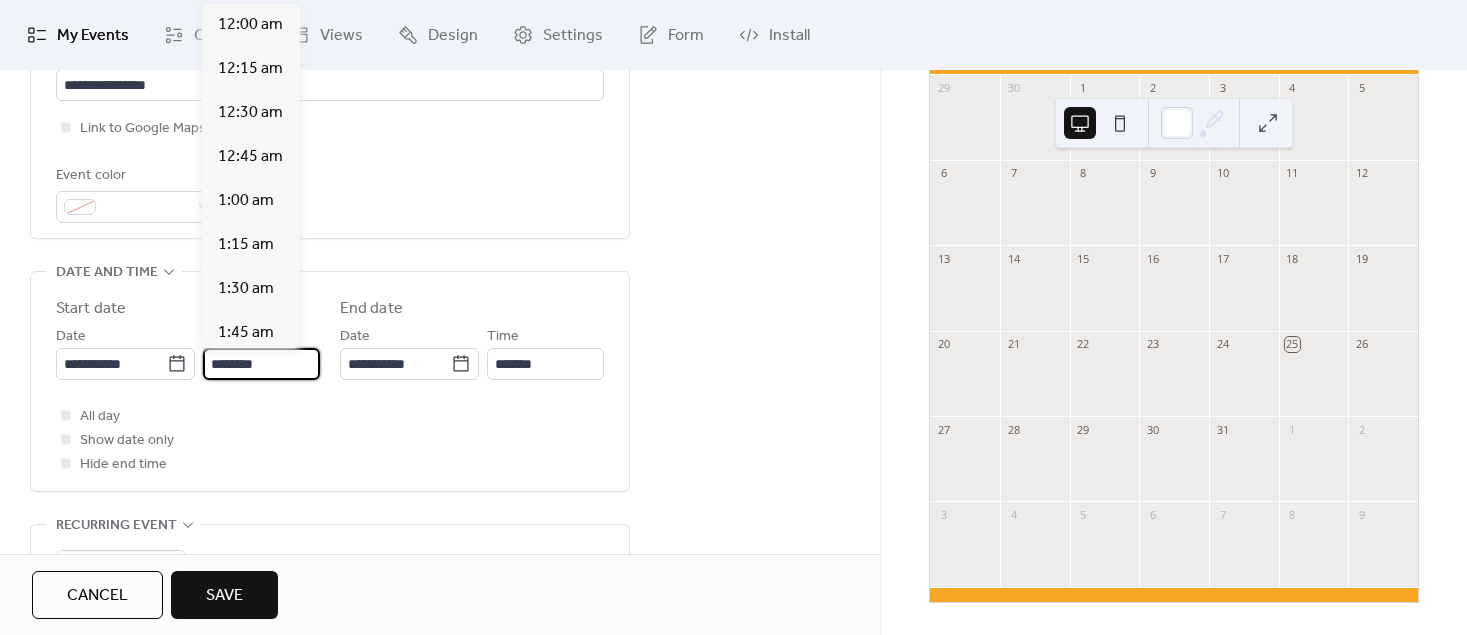 scroll, scrollTop: 2158, scrollLeft: 0, axis: vertical 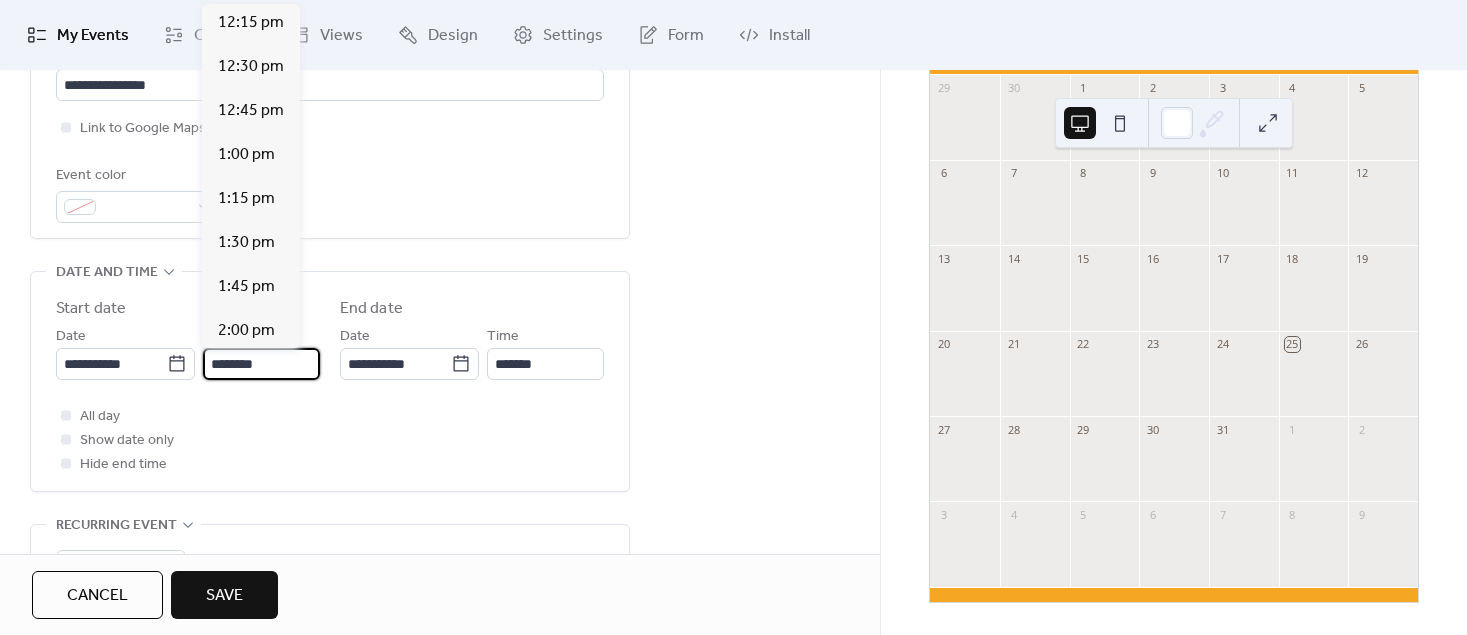 click on "********" at bounding box center (261, 364) 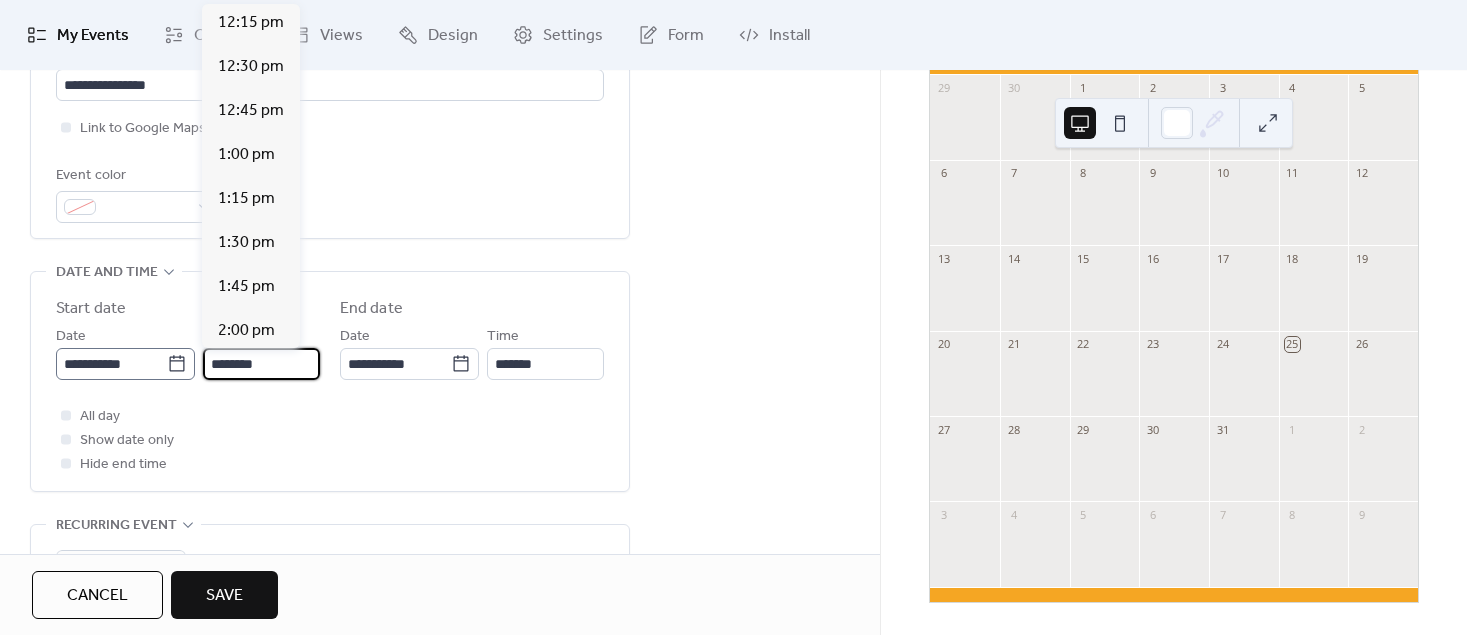drag, startPoint x: 267, startPoint y: 356, endPoint x: 191, endPoint y: 355, distance: 76.00658 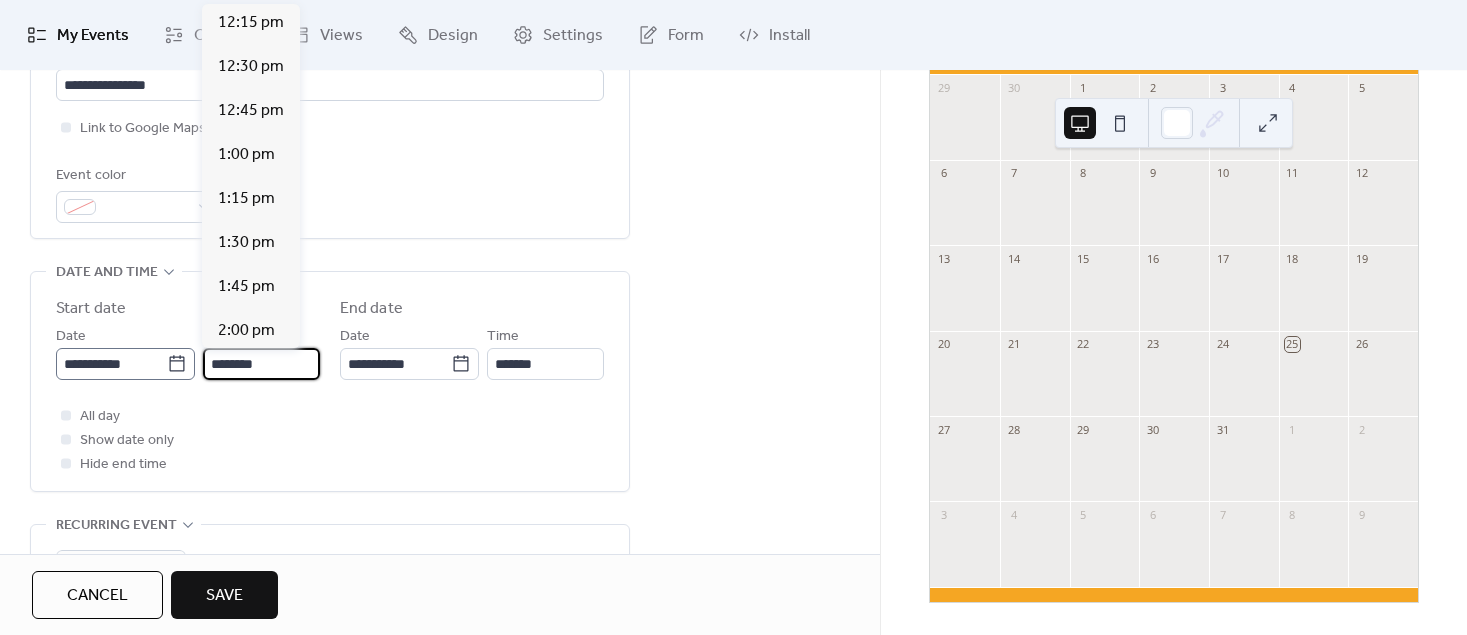 click on "**********" at bounding box center [188, 352] 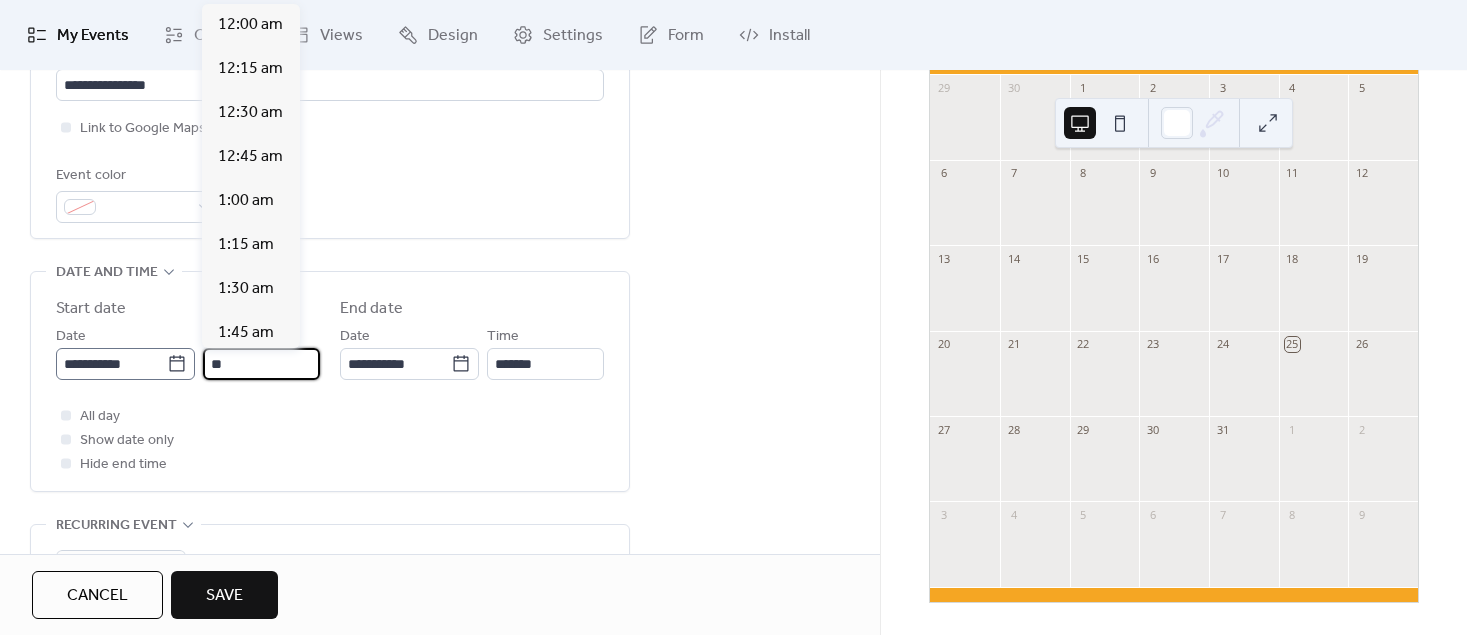 scroll, scrollTop: 1978, scrollLeft: 0, axis: vertical 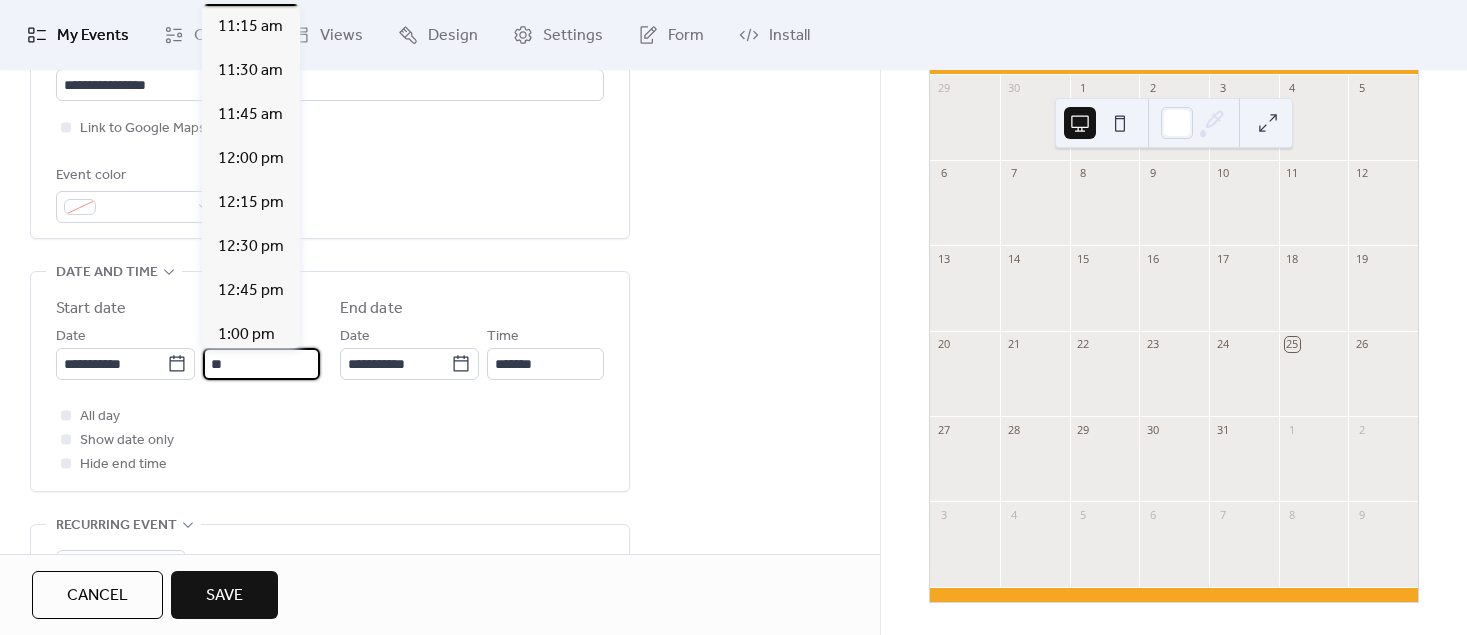 click on "11:00 am" at bounding box center (250, -17) 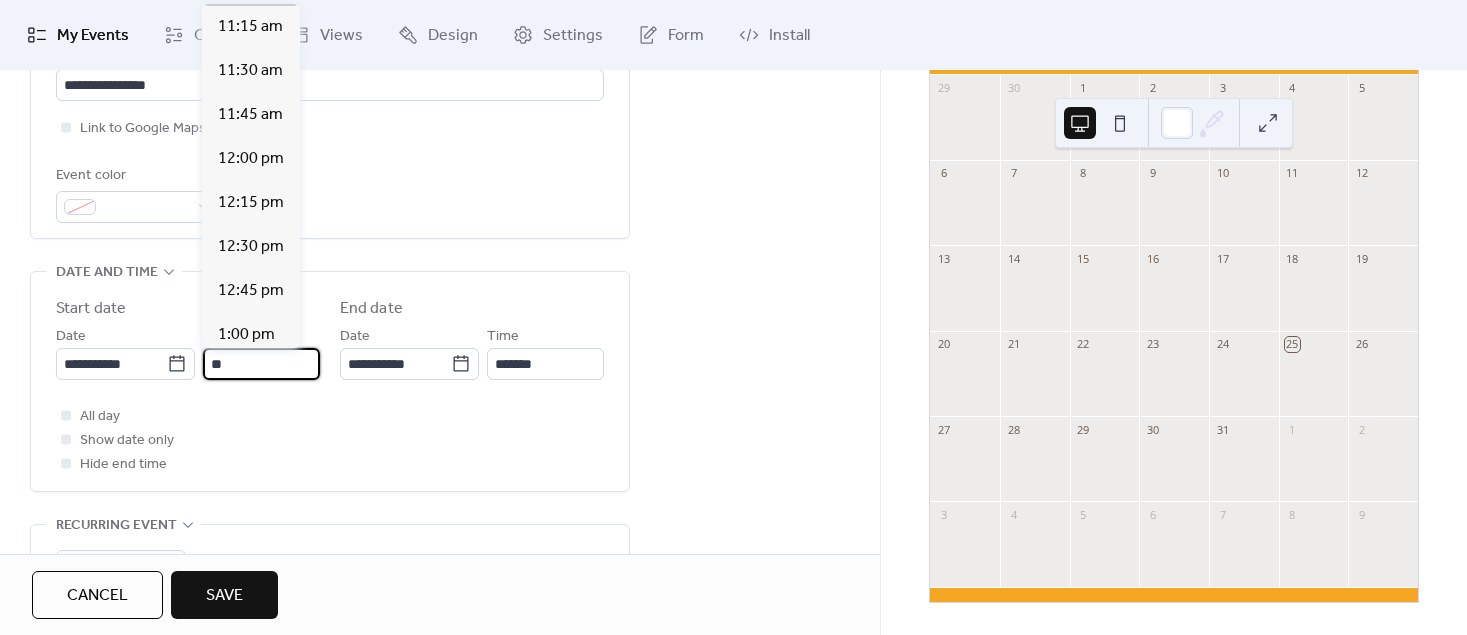type on "********" 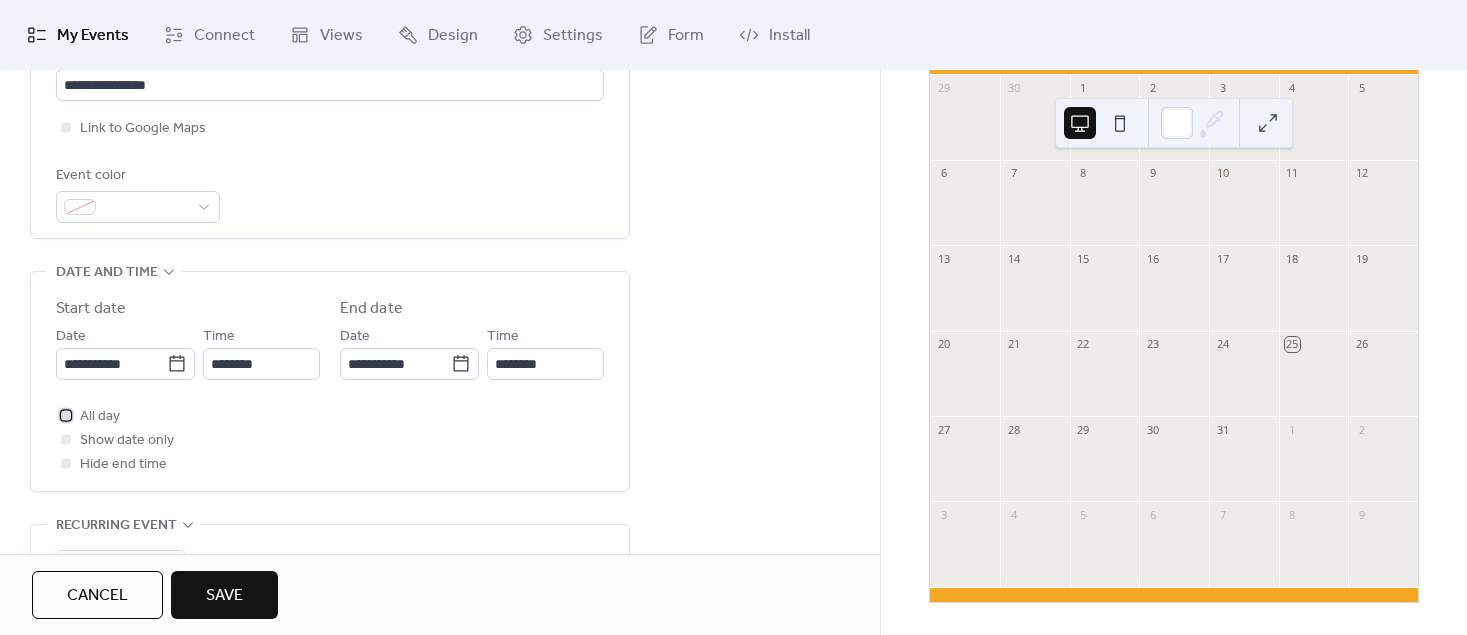 click at bounding box center (66, 415) 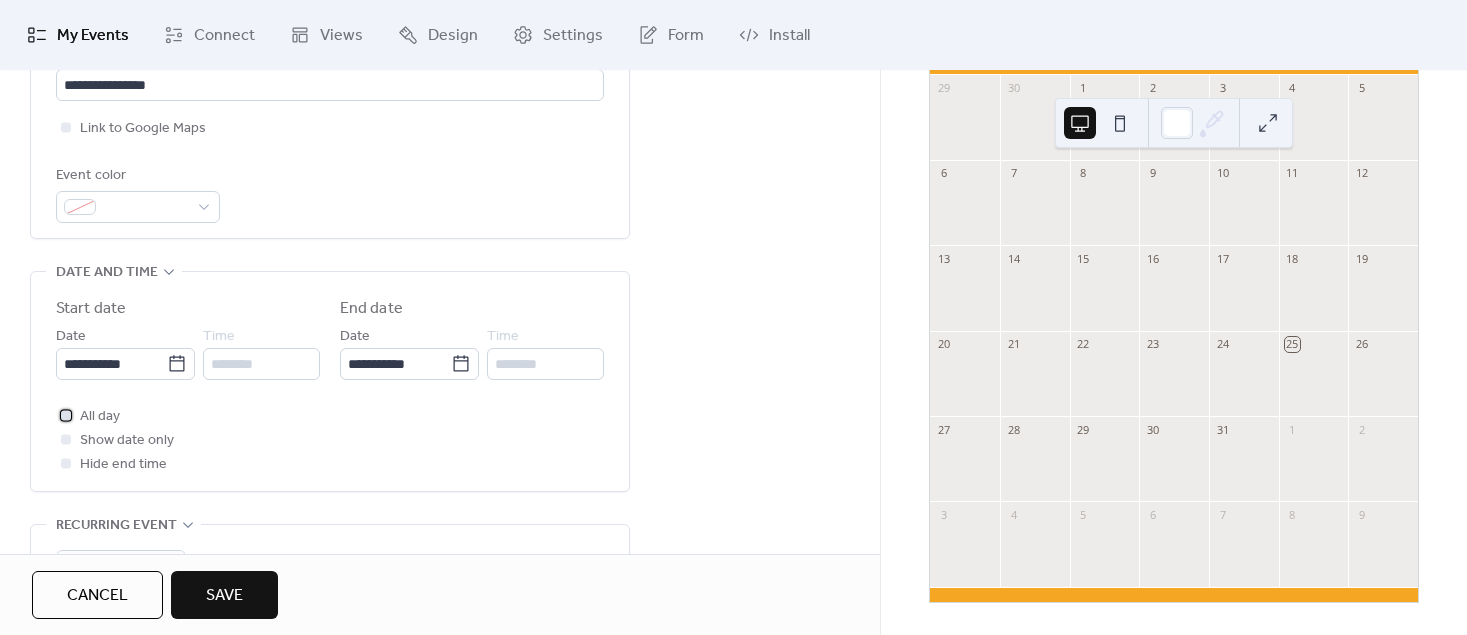 click at bounding box center (66, 415) 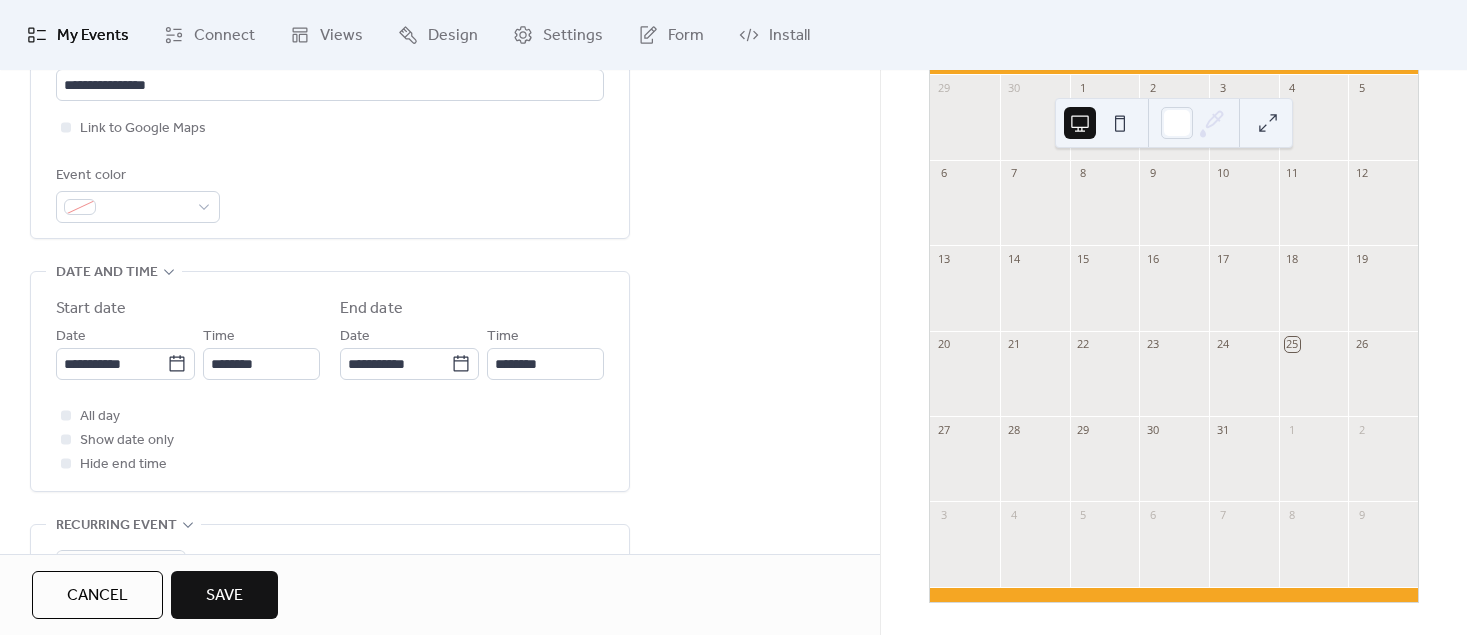 click on "**********" at bounding box center (330, 386) 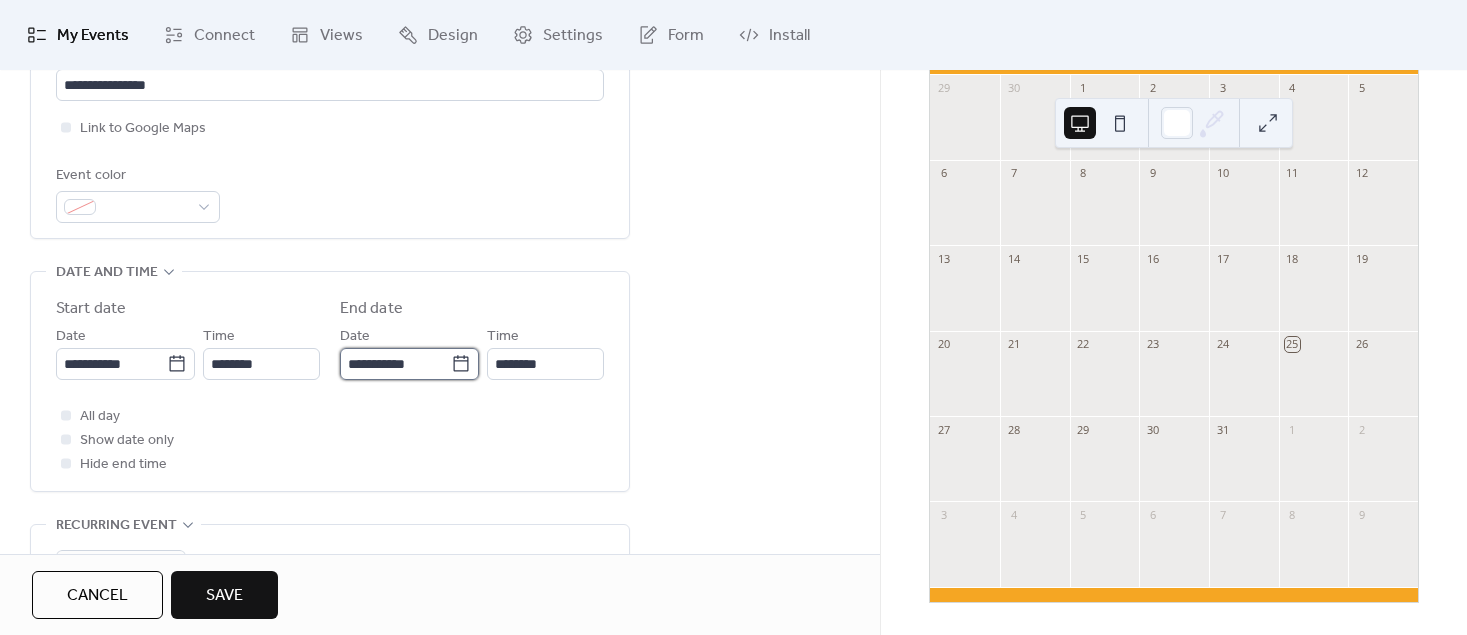 click on "**********" at bounding box center (395, 364) 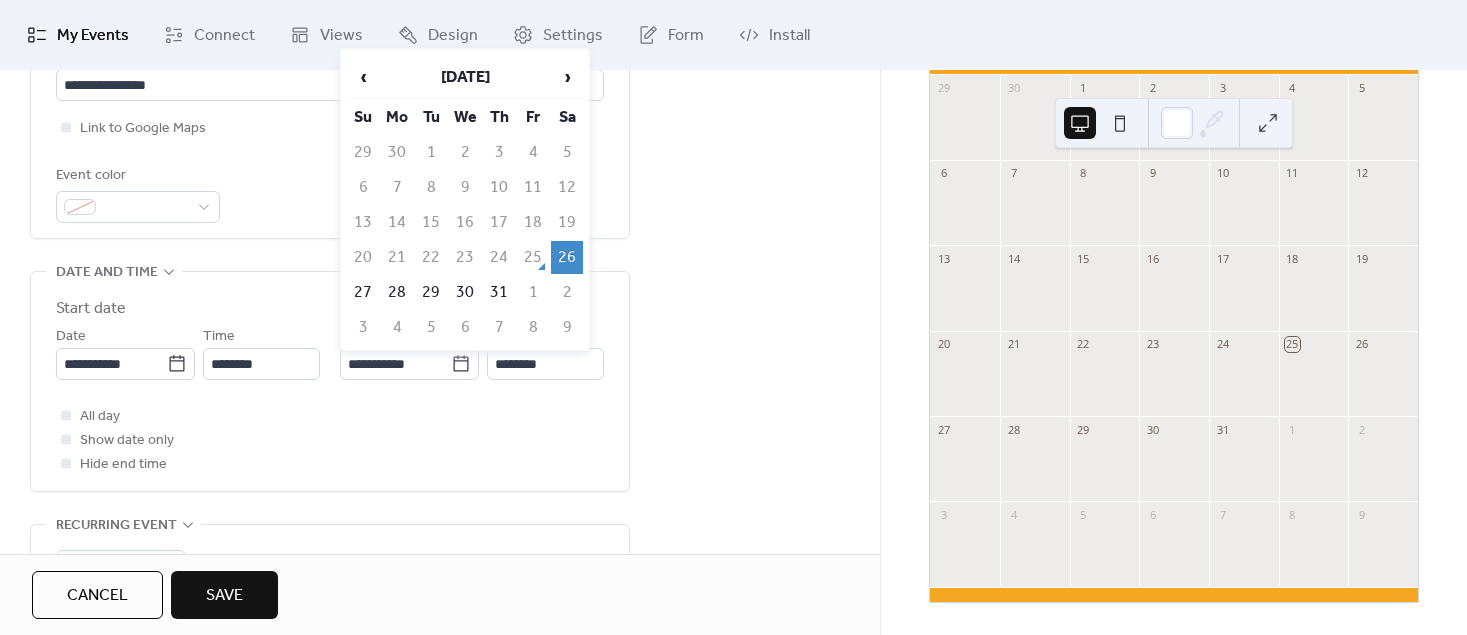 click on "26" at bounding box center [567, 257] 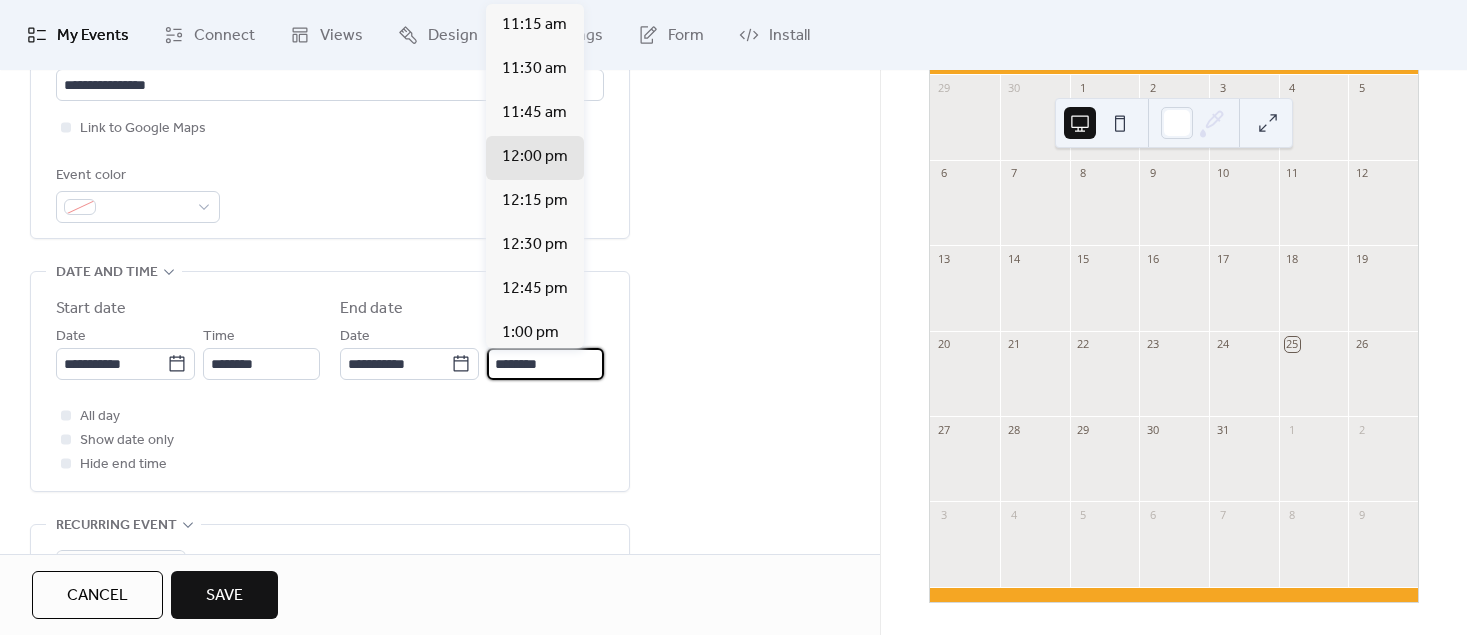 click on "********" at bounding box center (545, 364) 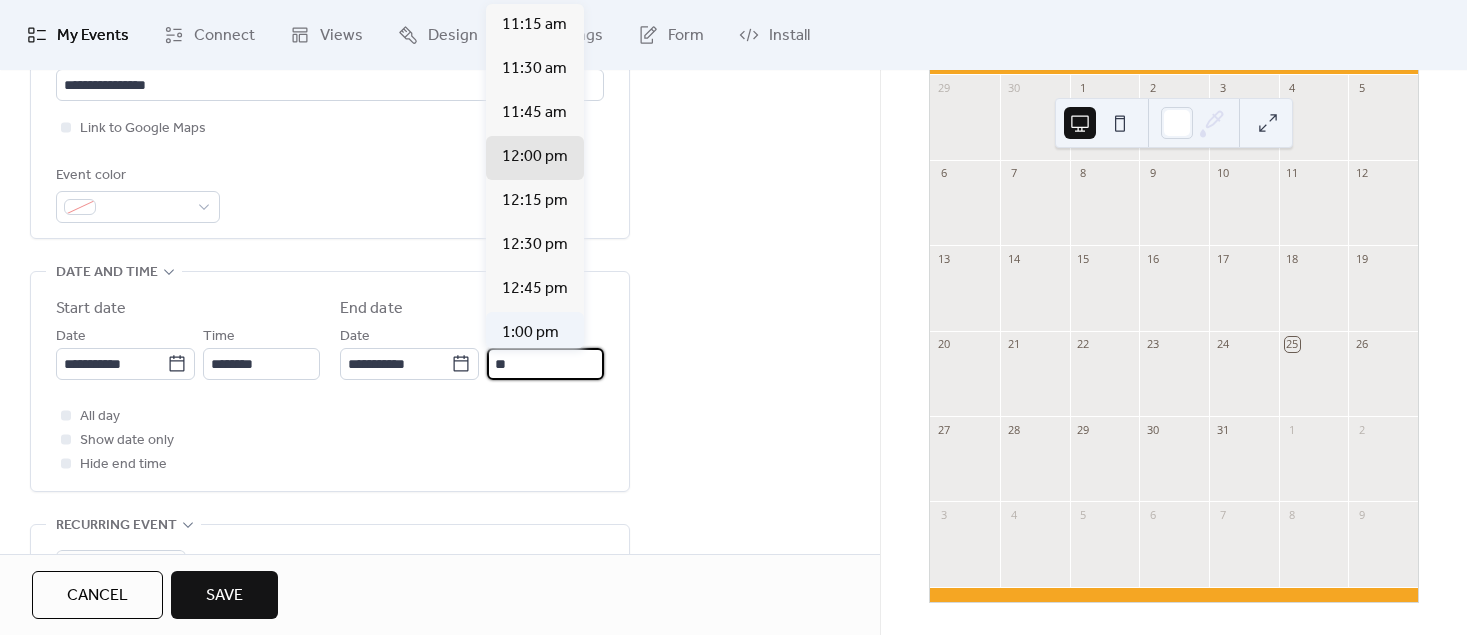 type on "*" 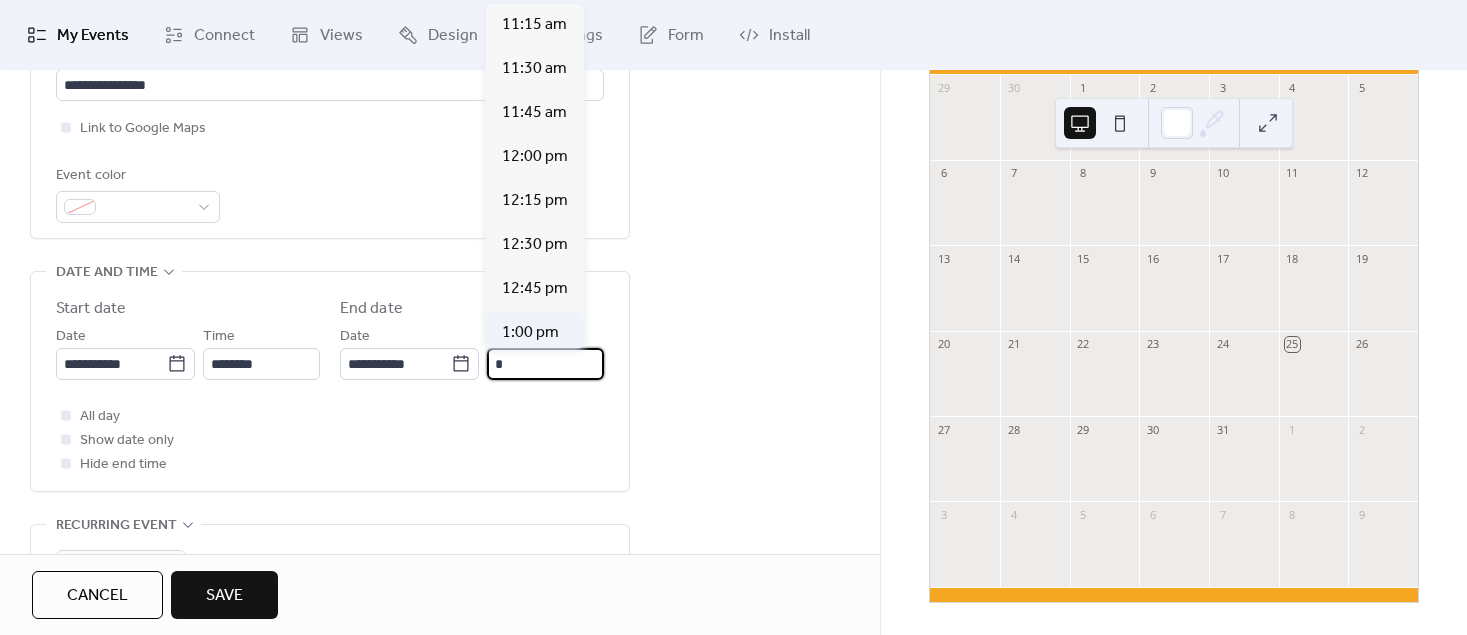 scroll, scrollTop: 495, scrollLeft: 0, axis: vertical 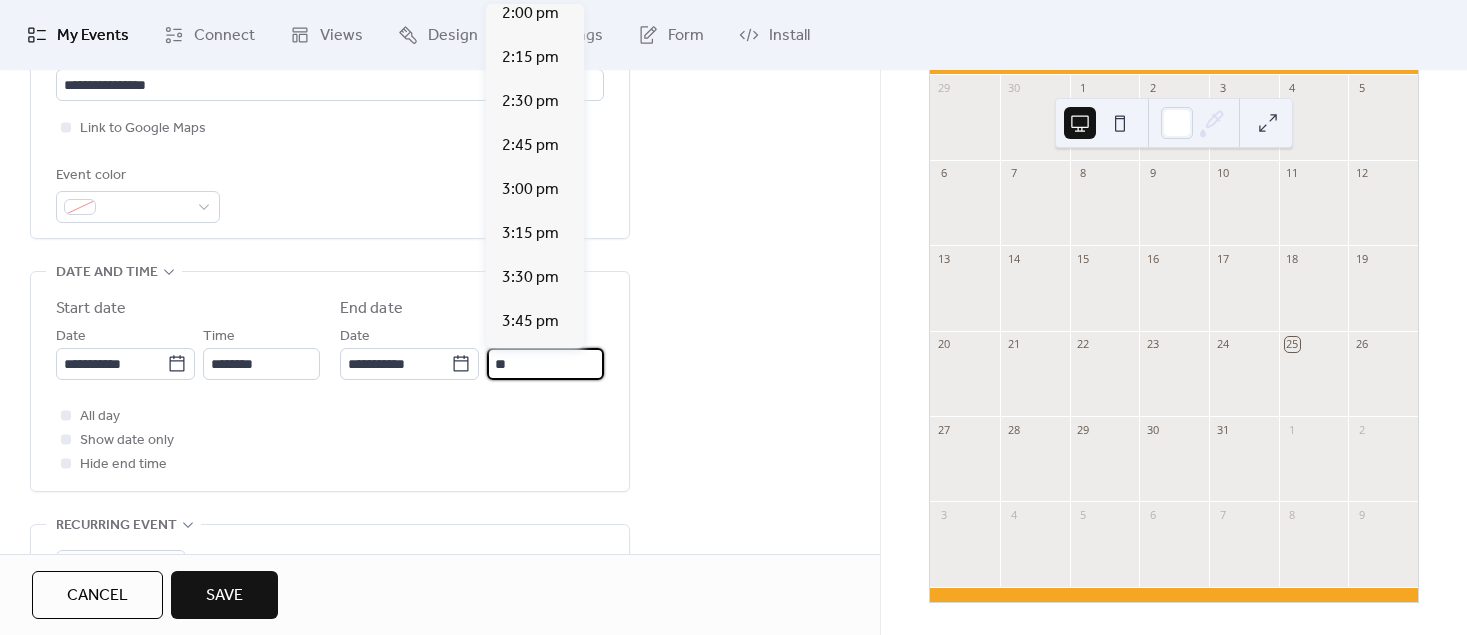 type on "*" 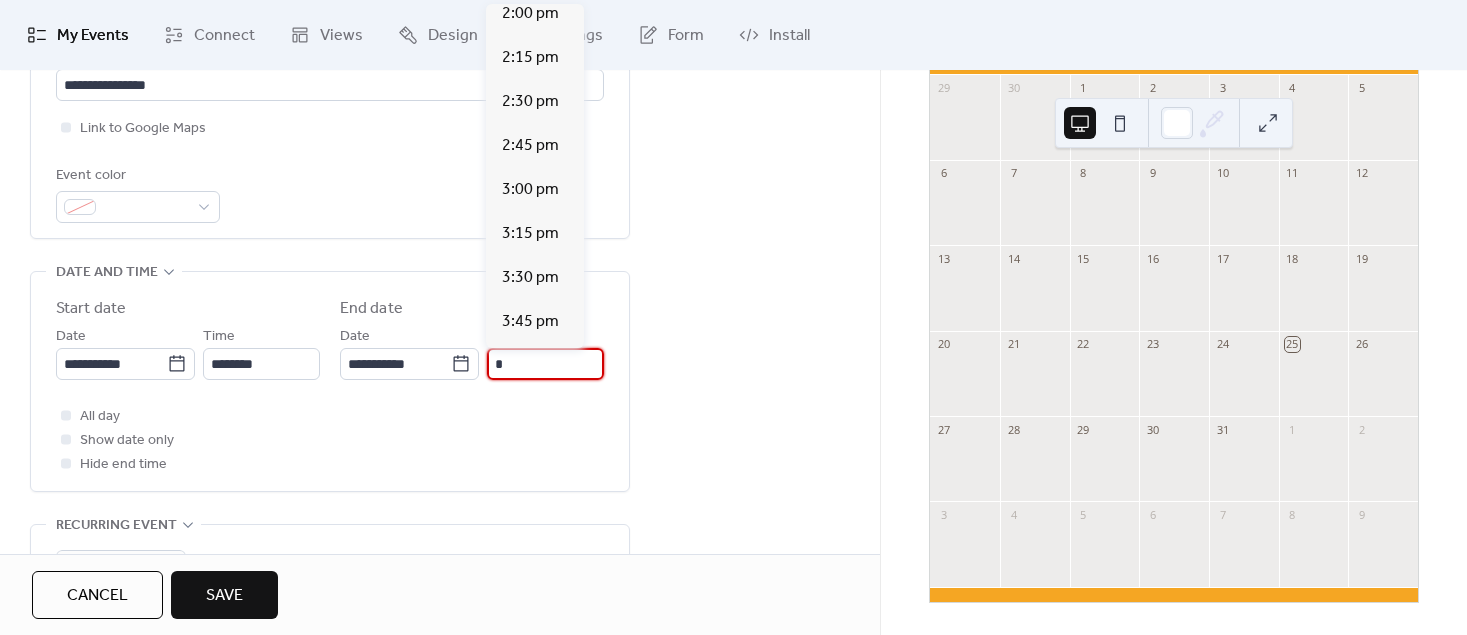 scroll, scrollTop: 1573, scrollLeft: 0, axis: vertical 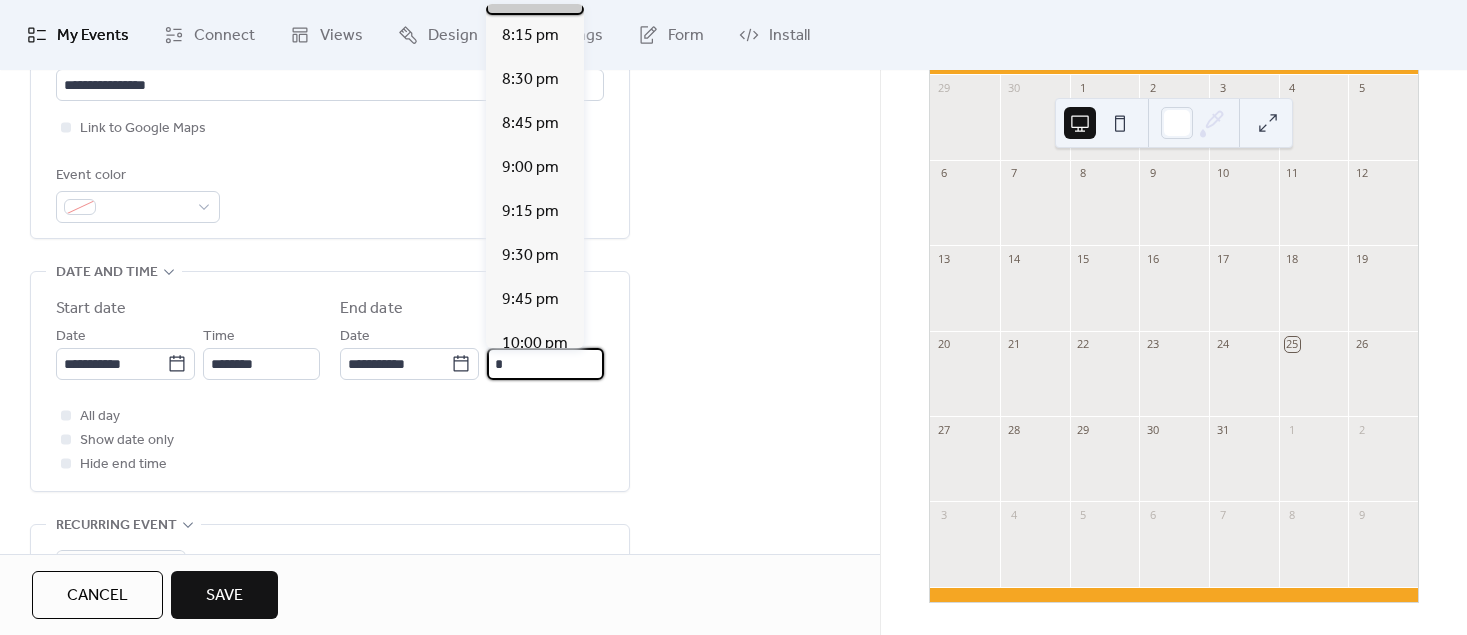 click on "8:00 pm" at bounding box center (530, -8) 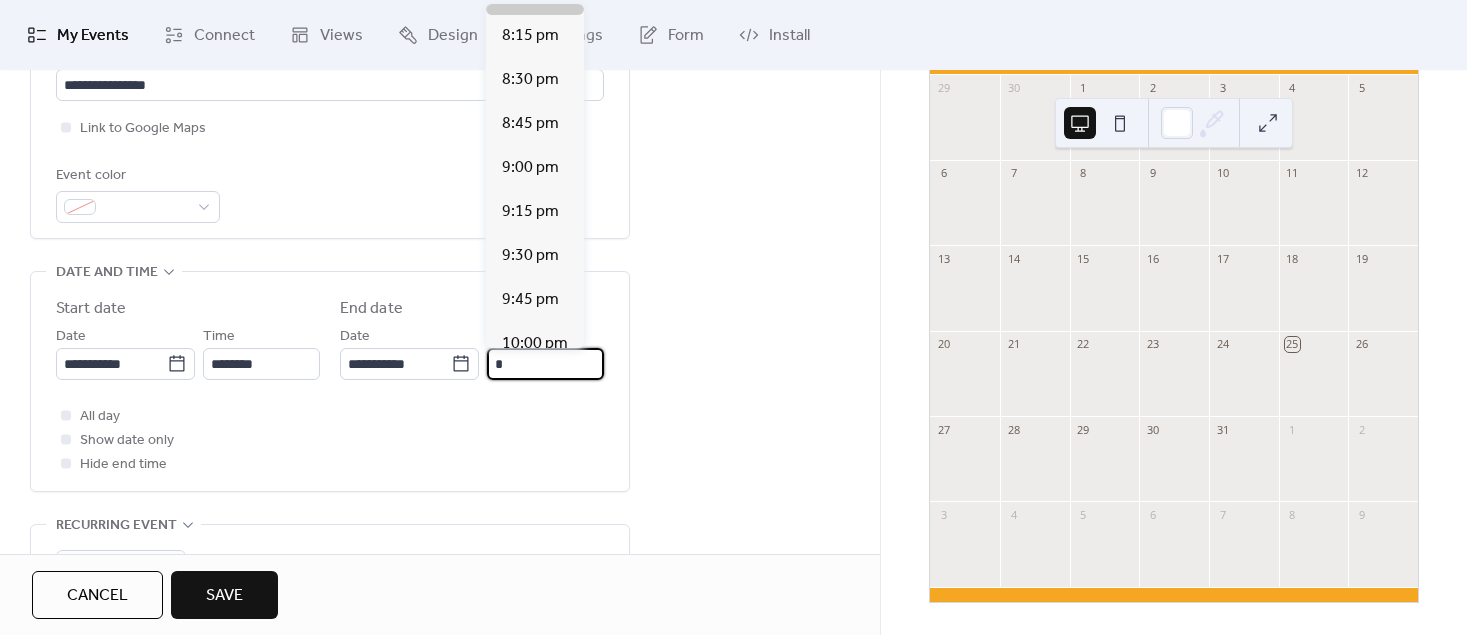 type on "*******" 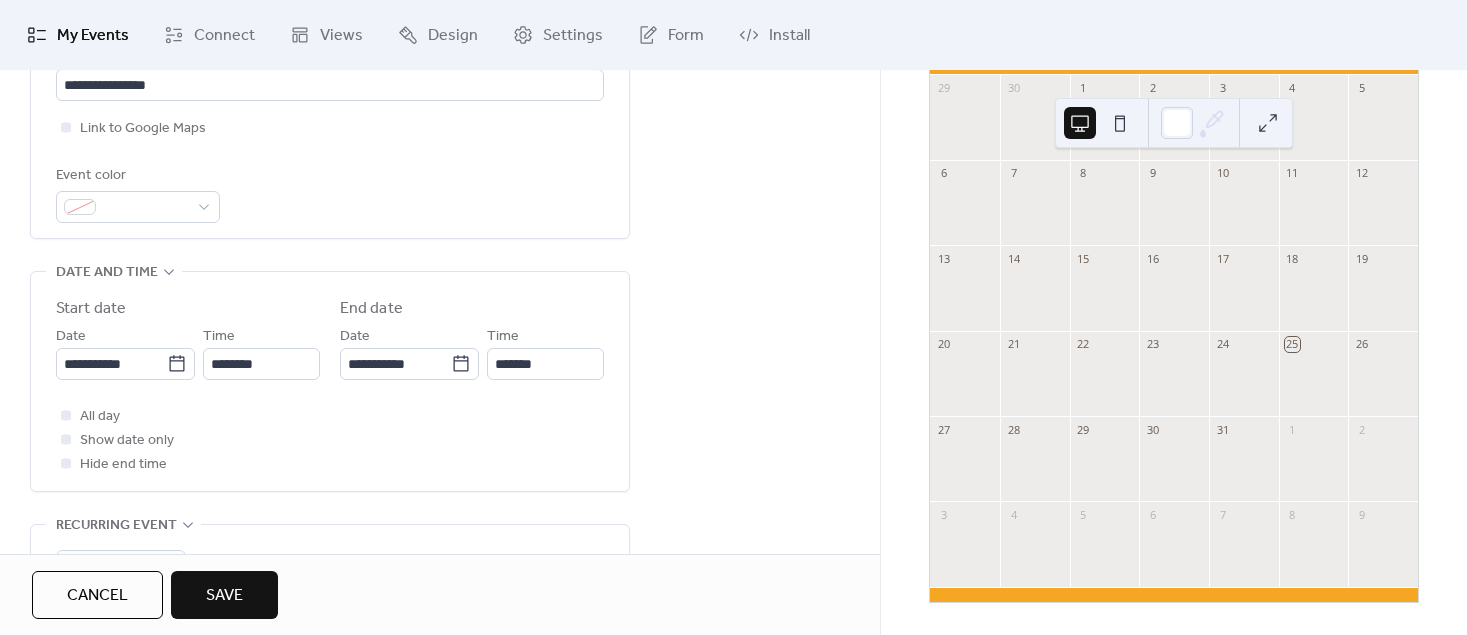 click on "[DATE] 25 [DATE] Sun Mon Tue Wed Thu Fri Sat 29 30 1 2 3 4 5 6 7 8 9 10 11 12 13 14 15 16 17 18 19 20 21 22 23 24 25 26 27 28 29 30 31 1 2 3 4 5 6 7 8 9" at bounding box center (1174, 352) 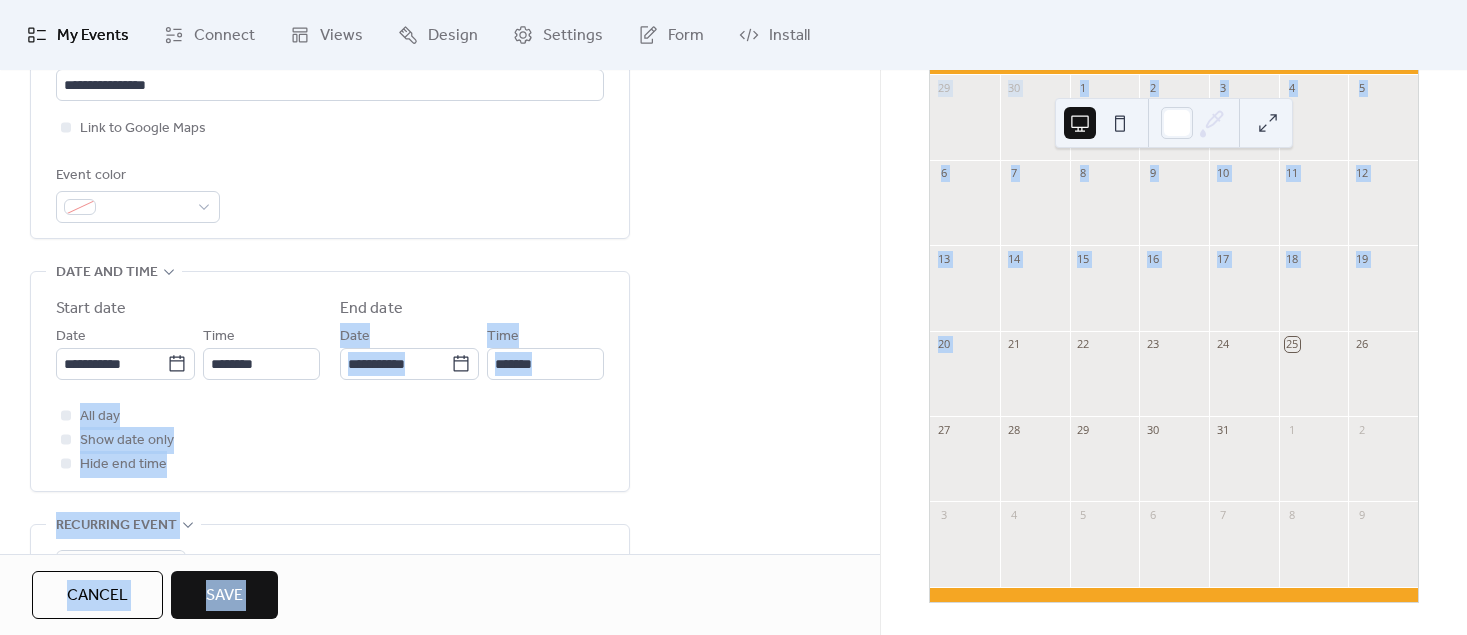 drag, startPoint x: 873, startPoint y: 306, endPoint x: 885, endPoint y: 389, distance: 83.86298 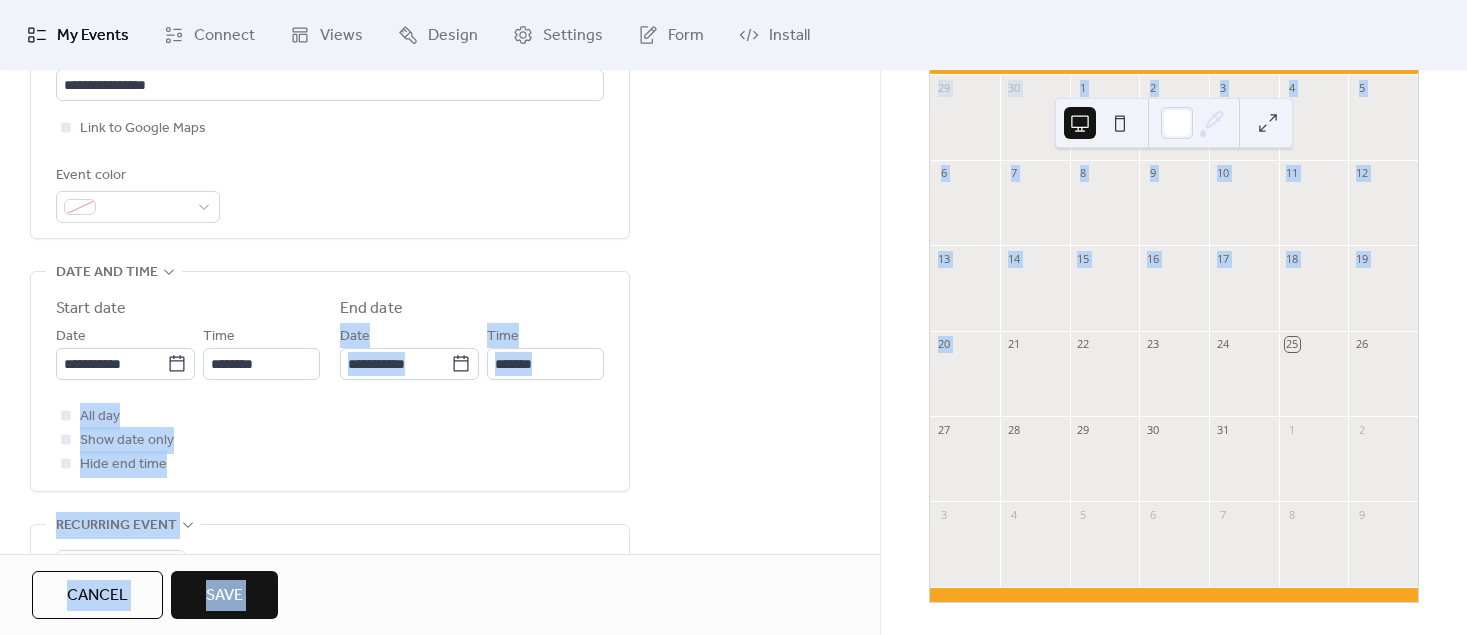 click on "**********" at bounding box center (733, 317) 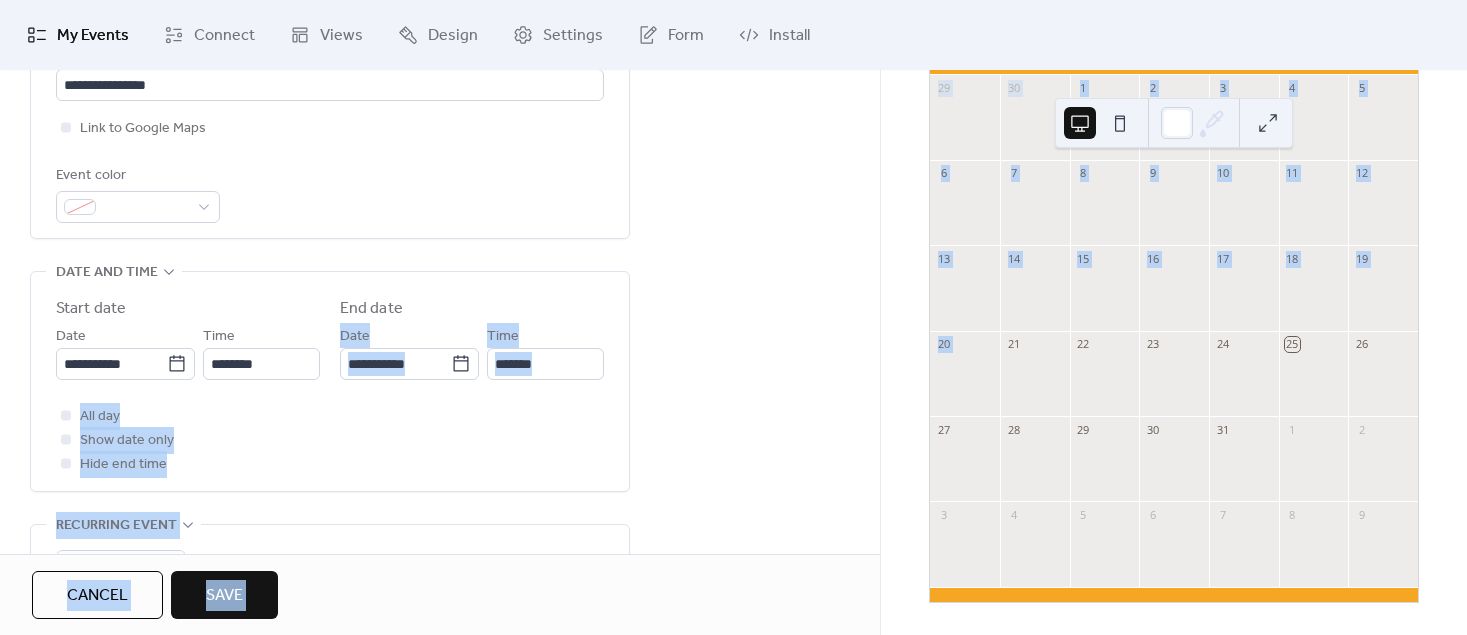 click on "**********" at bounding box center (440, 330) 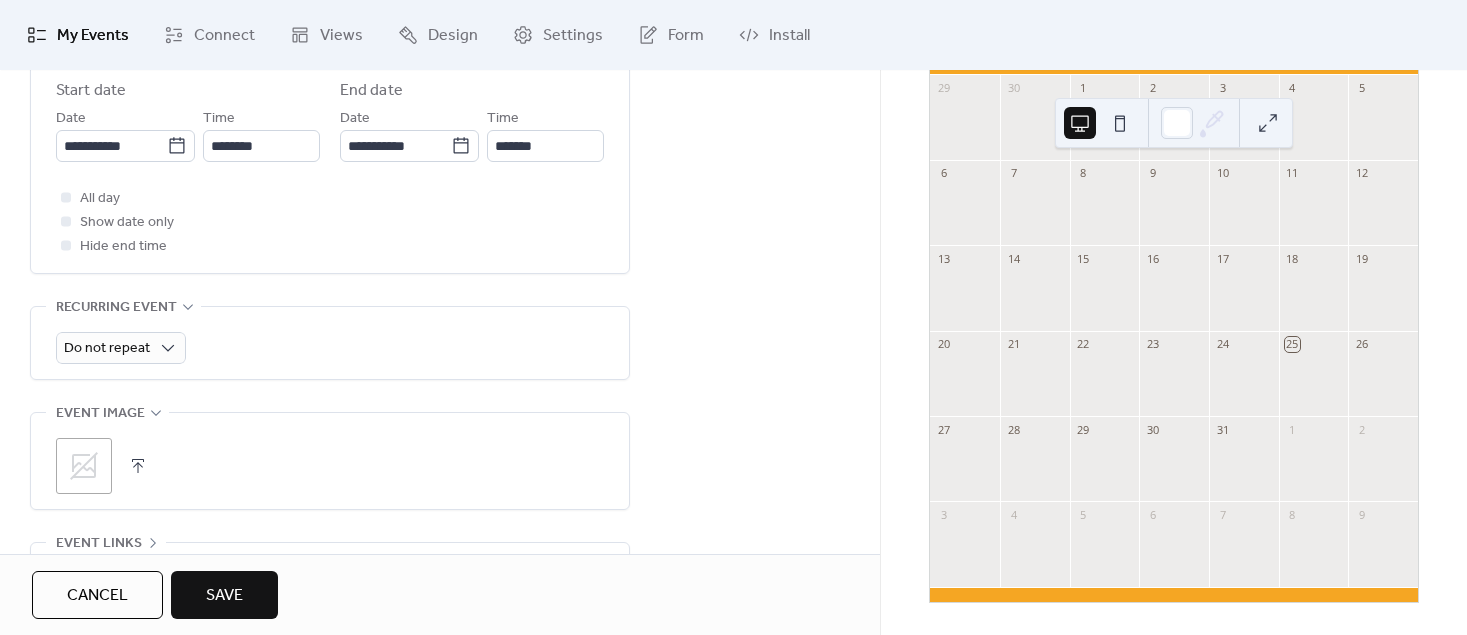 scroll, scrollTop: 735, scrollLeft: 0, axis: vertical 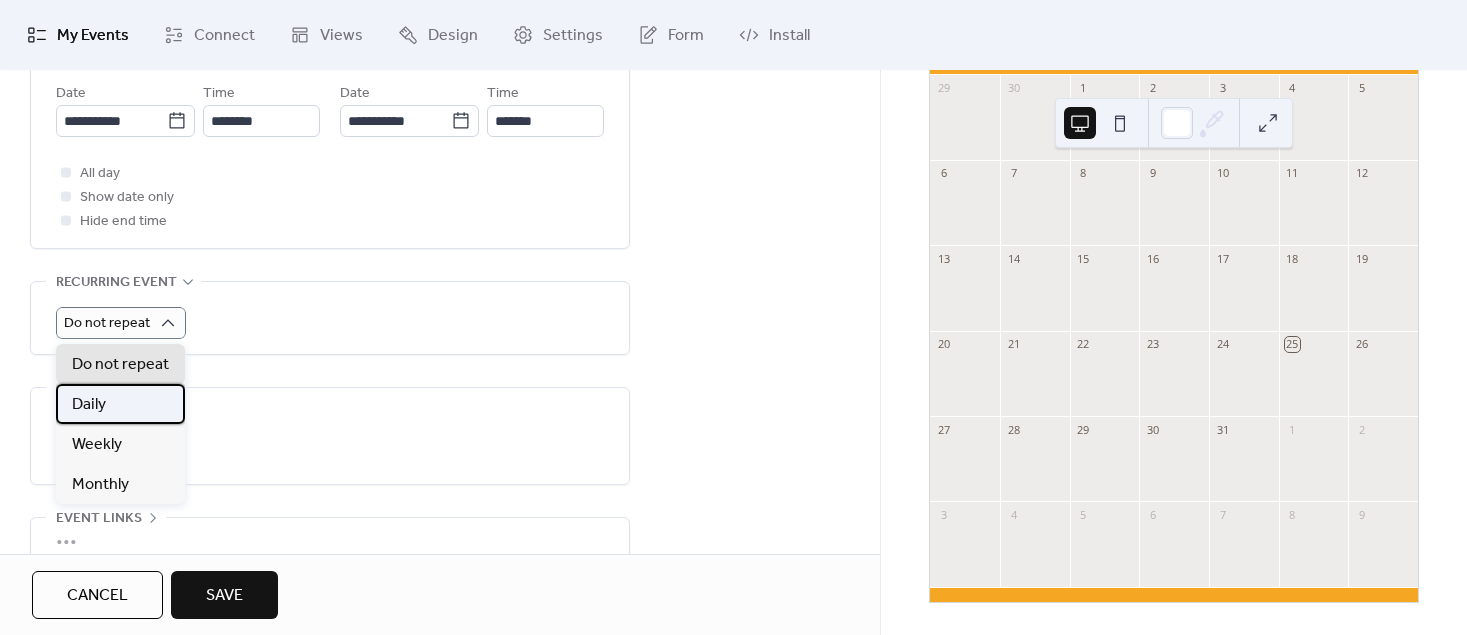 click on "Daily" at bounding box center [120, 404] 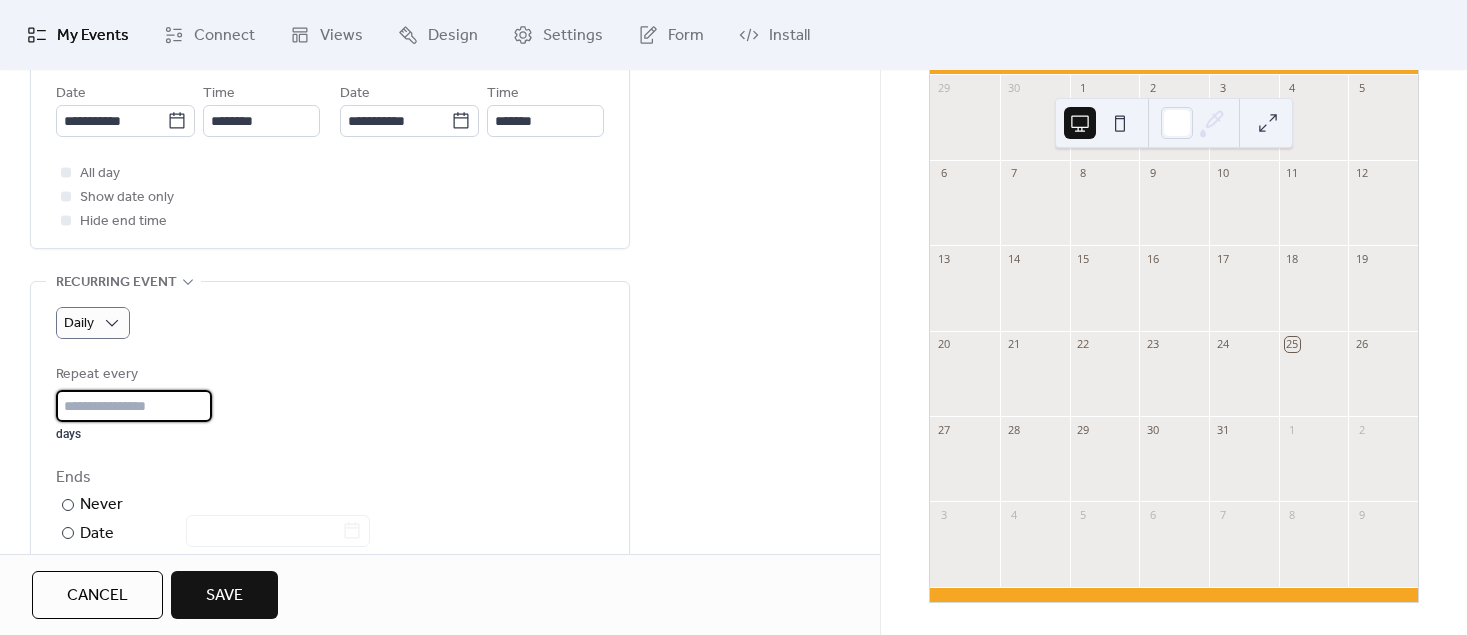 drag, startPoint x: 141, startPoint y: 395, endPoint x: 25, endPoint y: 389, distance: 116.15507 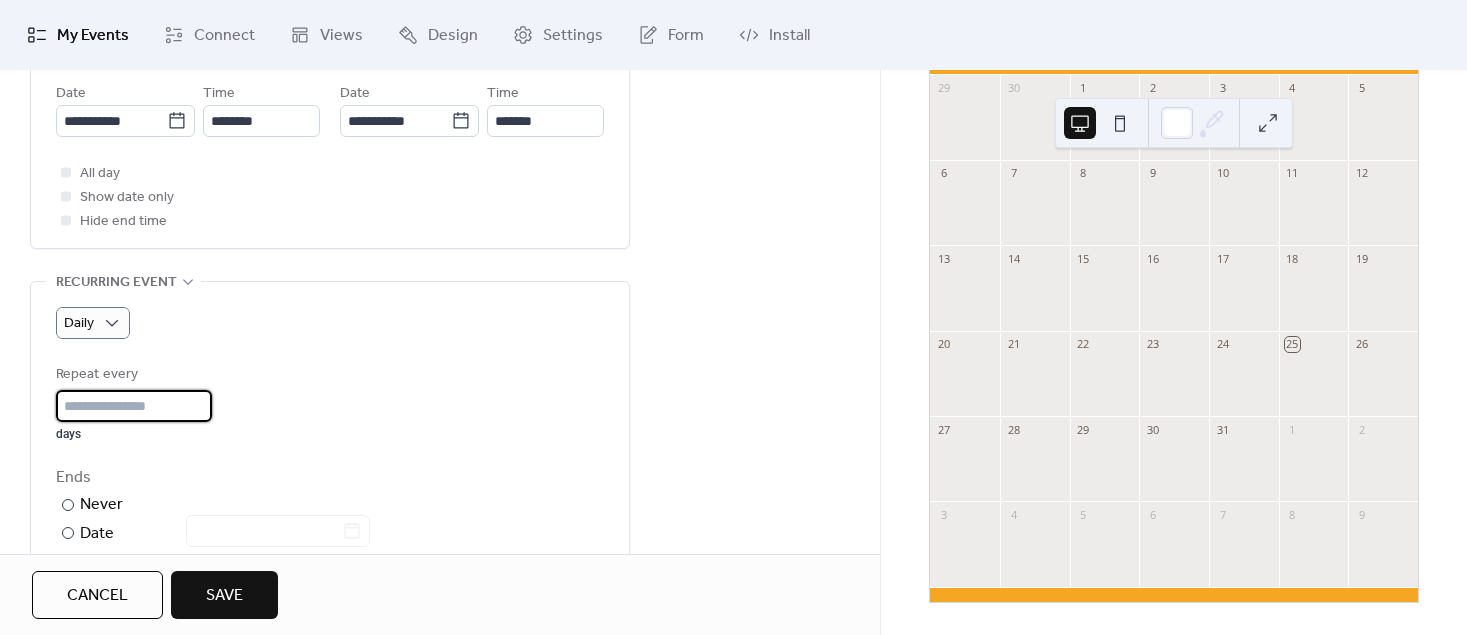 type on "*" 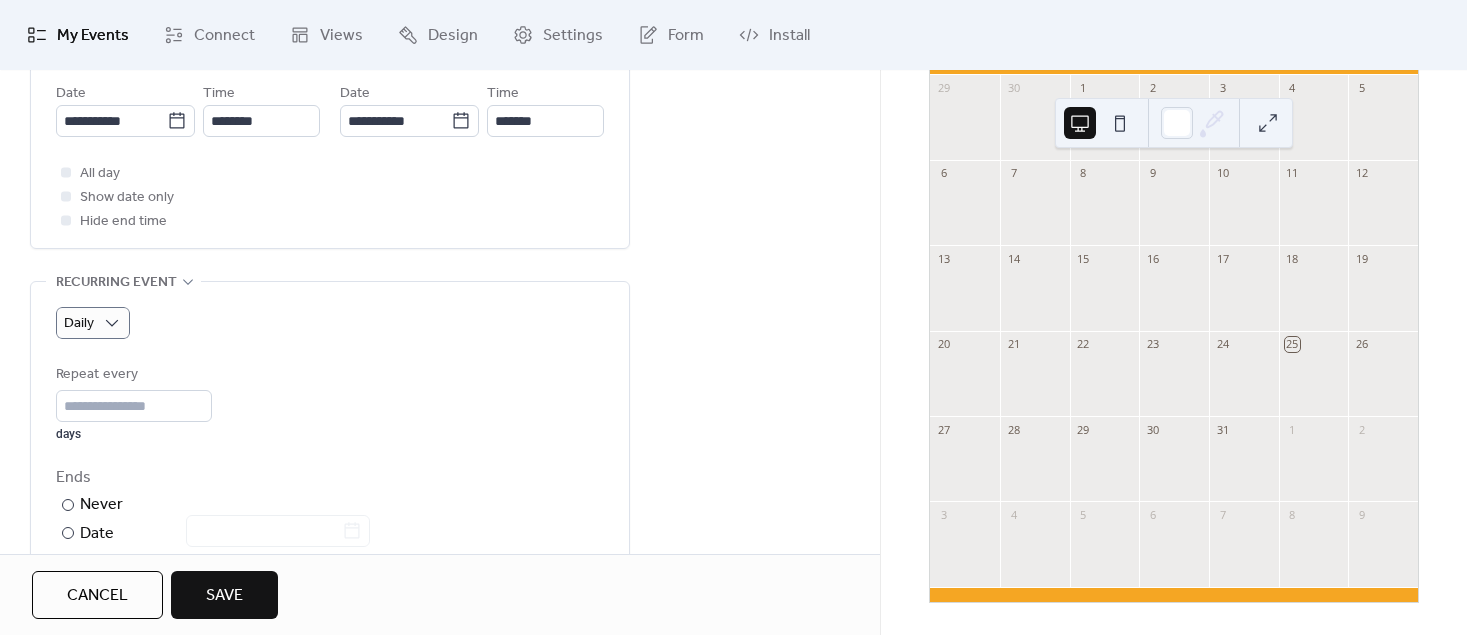 click on "Save" at bounding box center [224, 596] 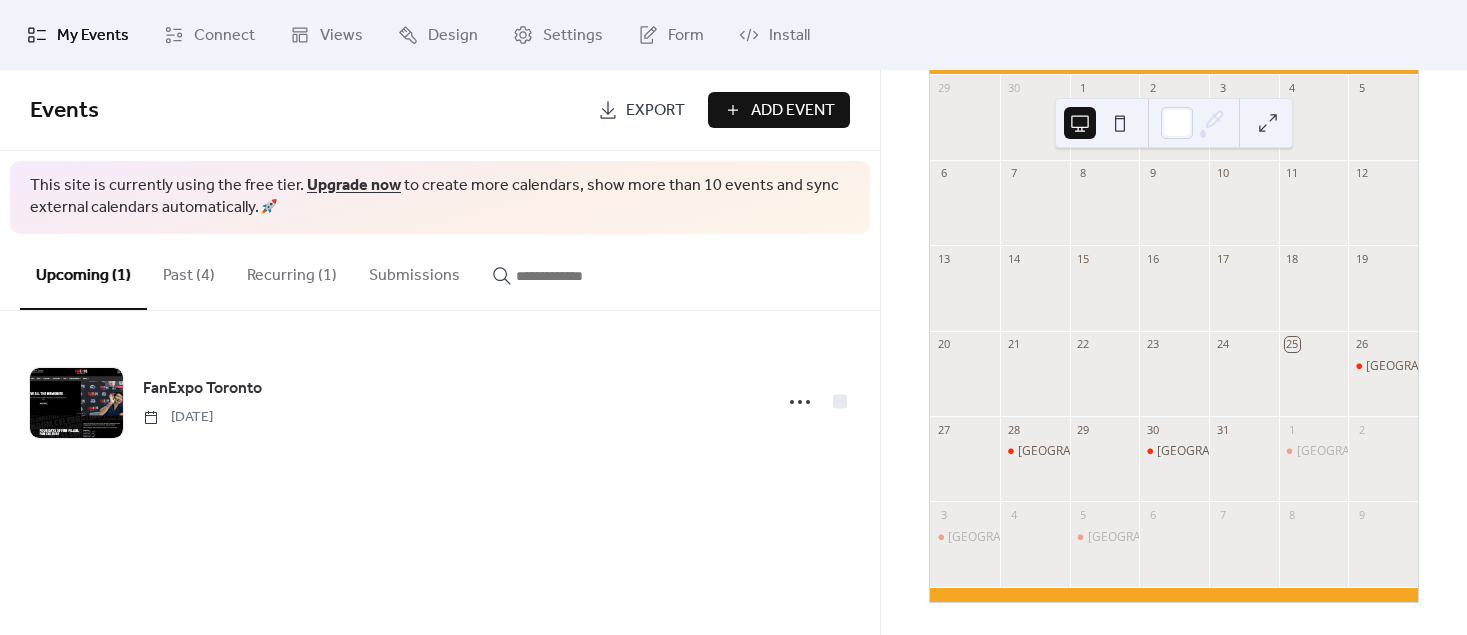 click on "Recurring (1)" at bounding box center (292, 271) 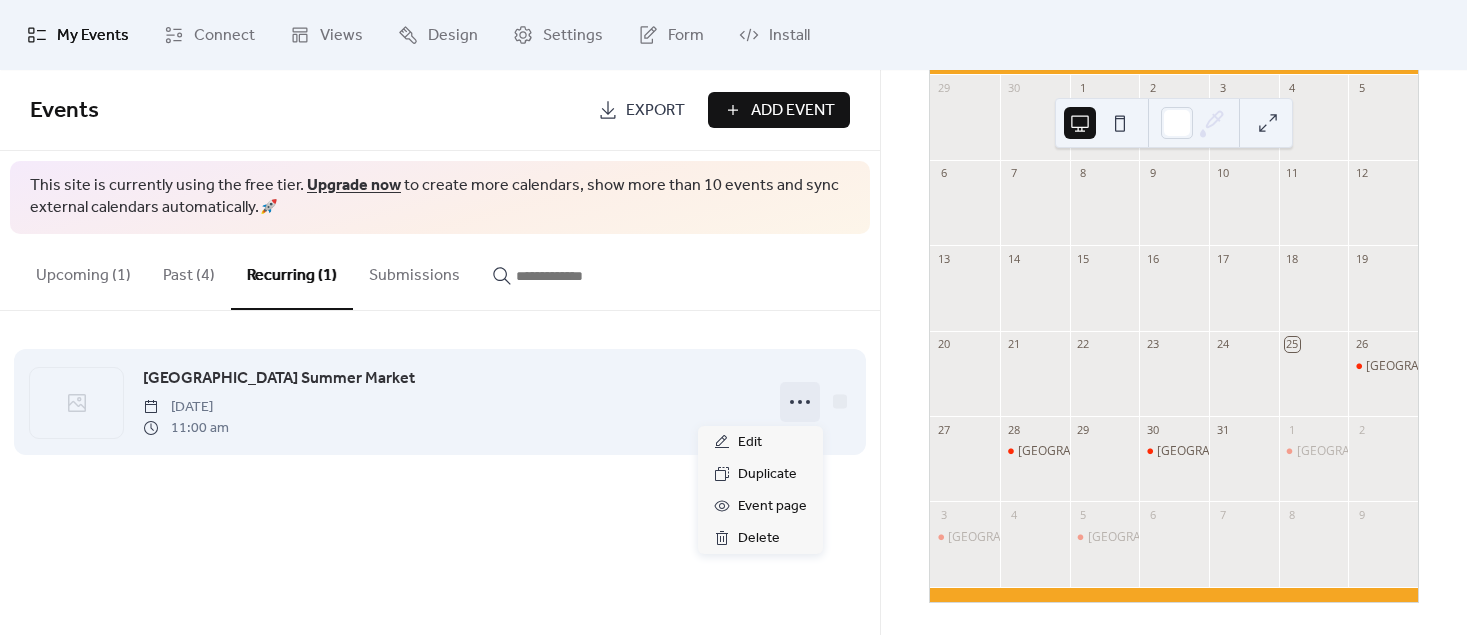 click 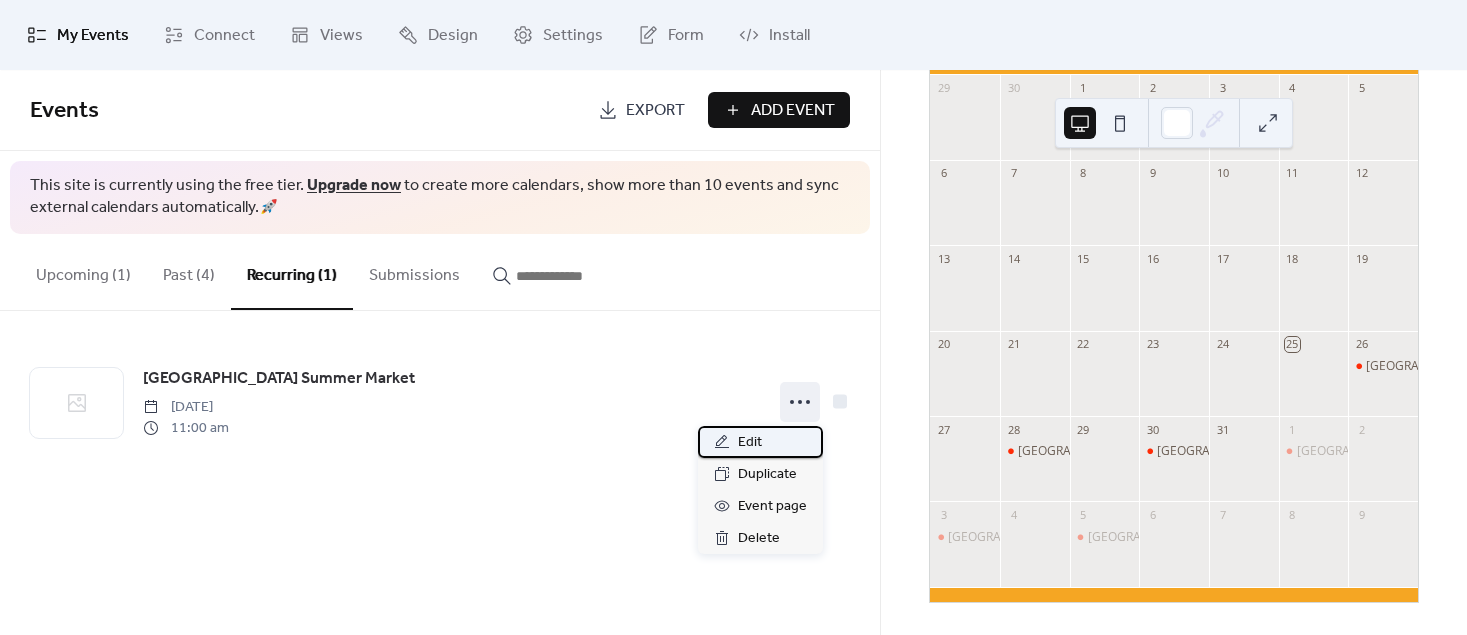 click on "Edit" at bounding box center (750, 443) 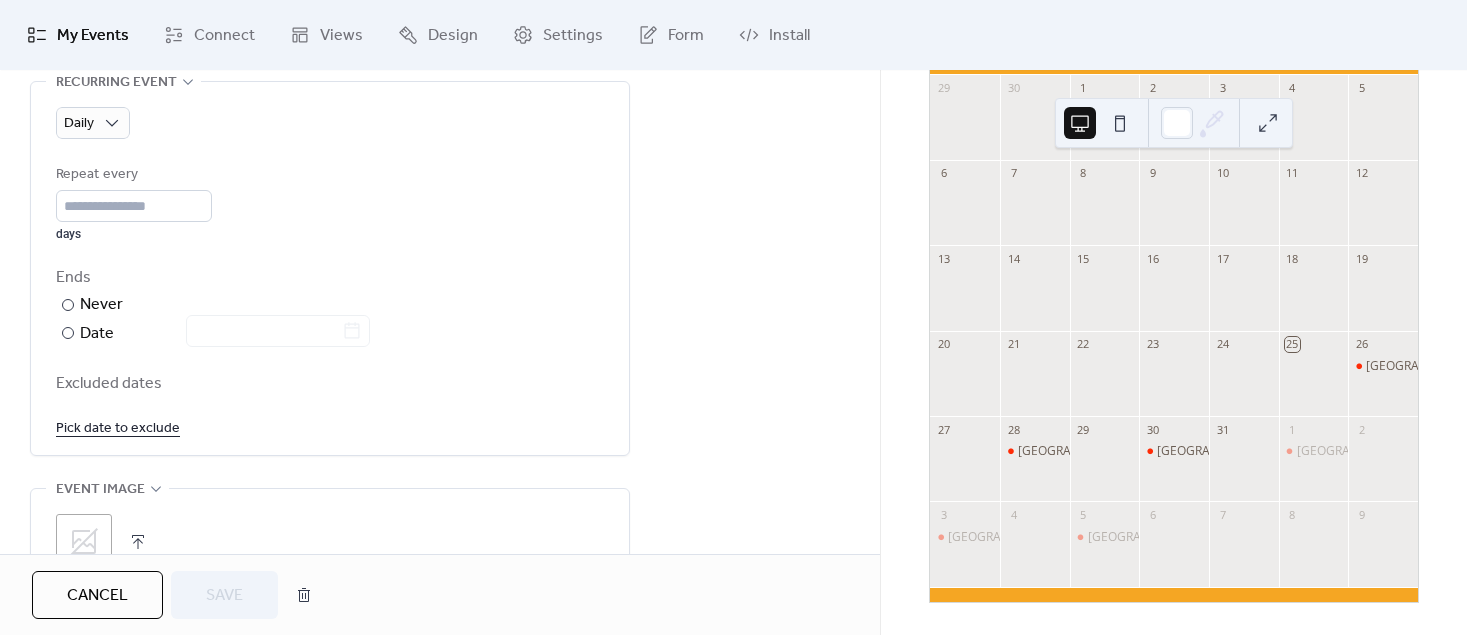scroll, scrollTop: 971, scrollLeft: 0, axis: vertical 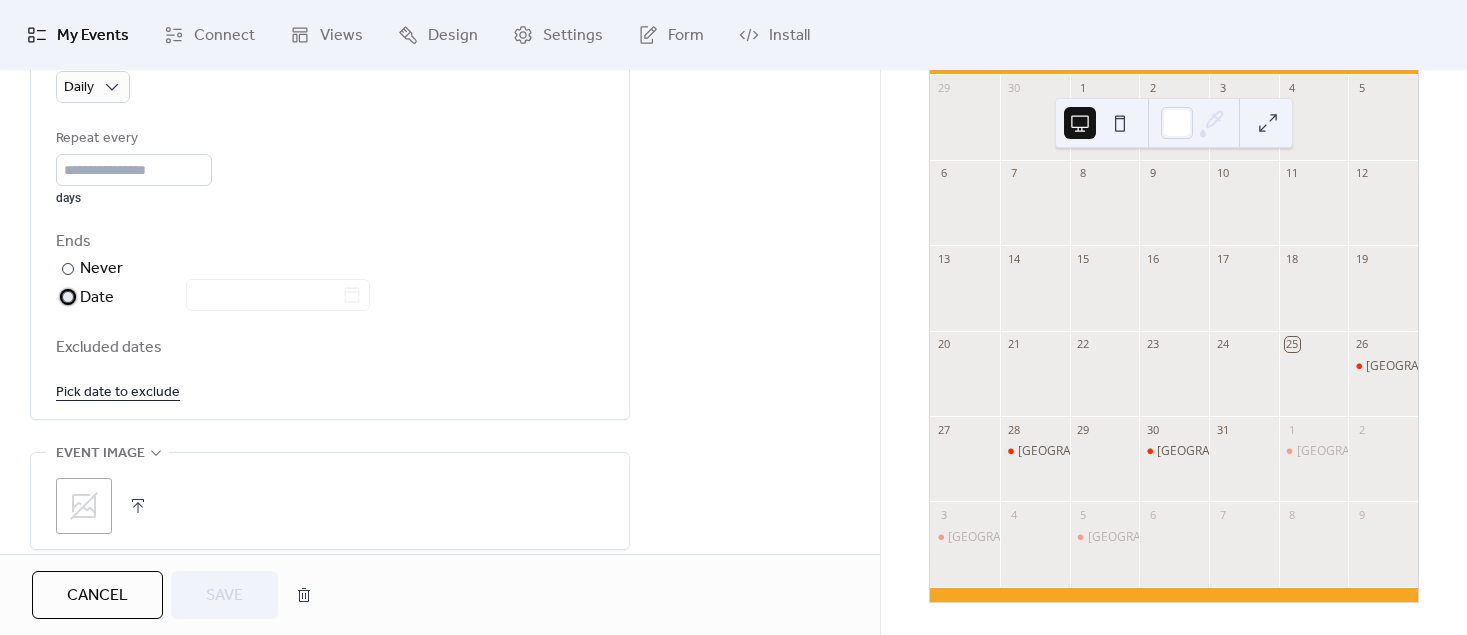 click on "Date" at bounding box center [225, 298] 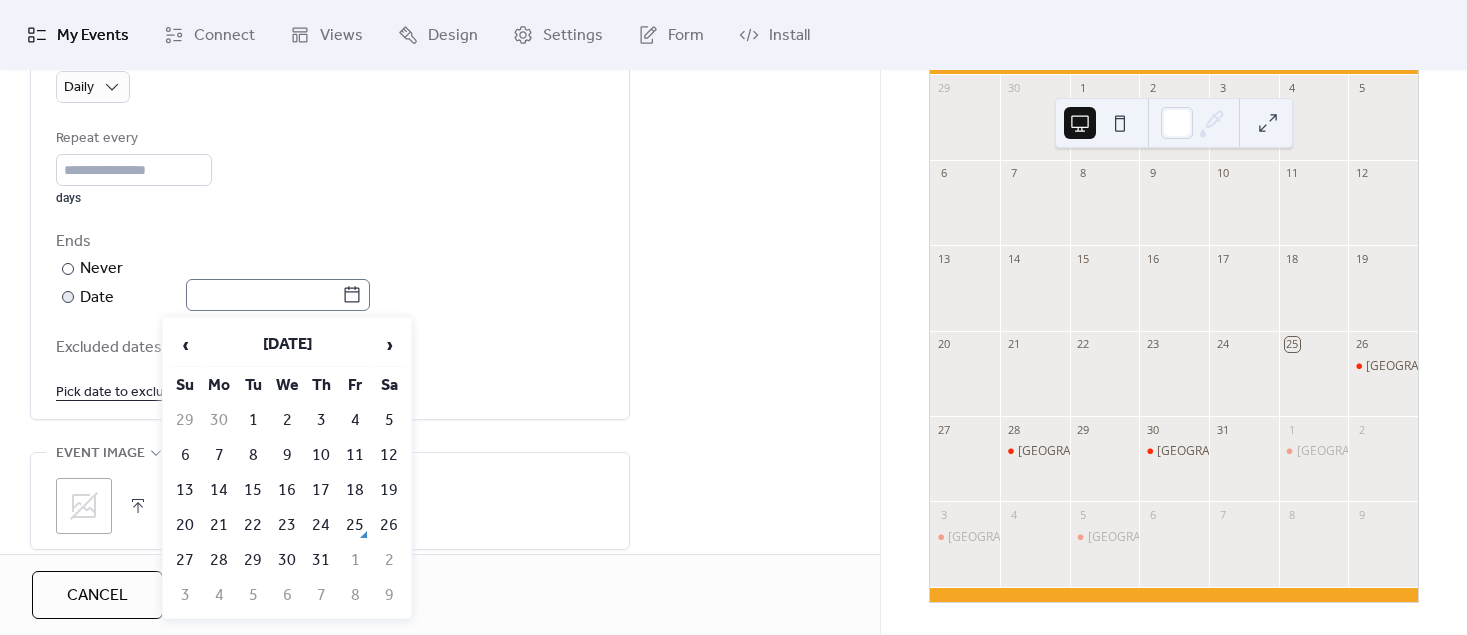 click 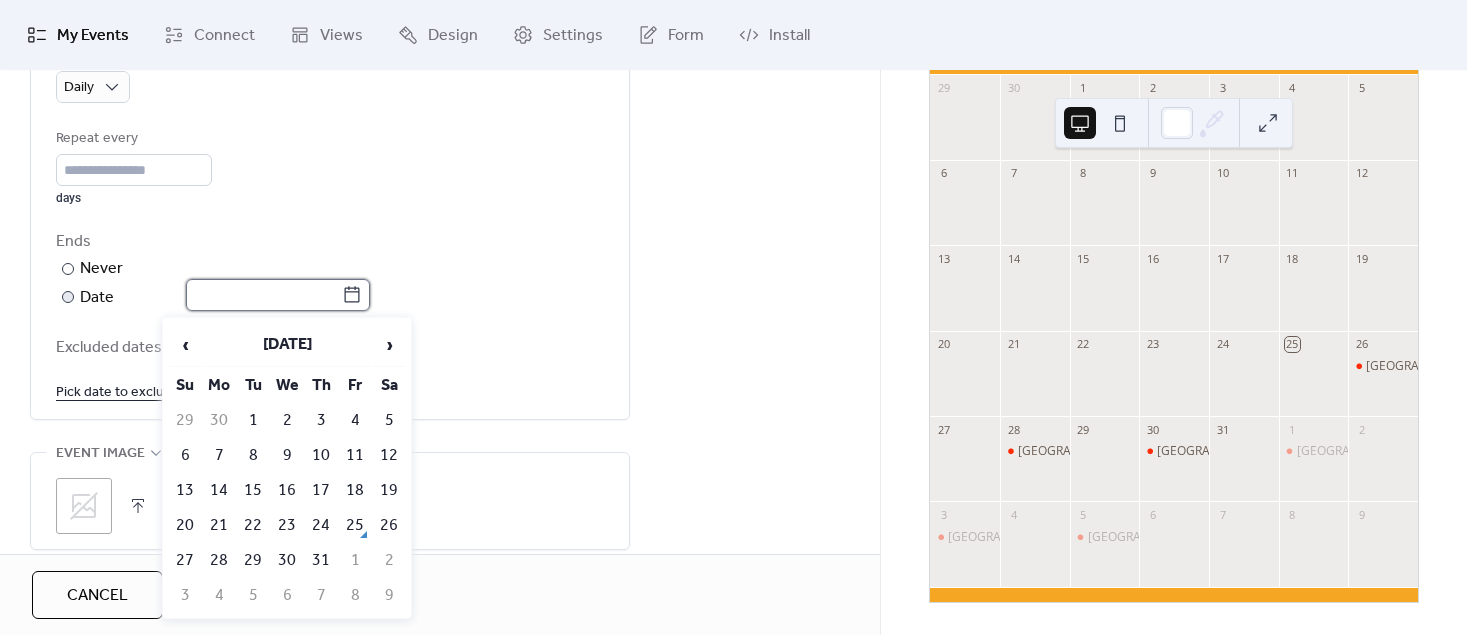 click at bounding box center [264, 295] 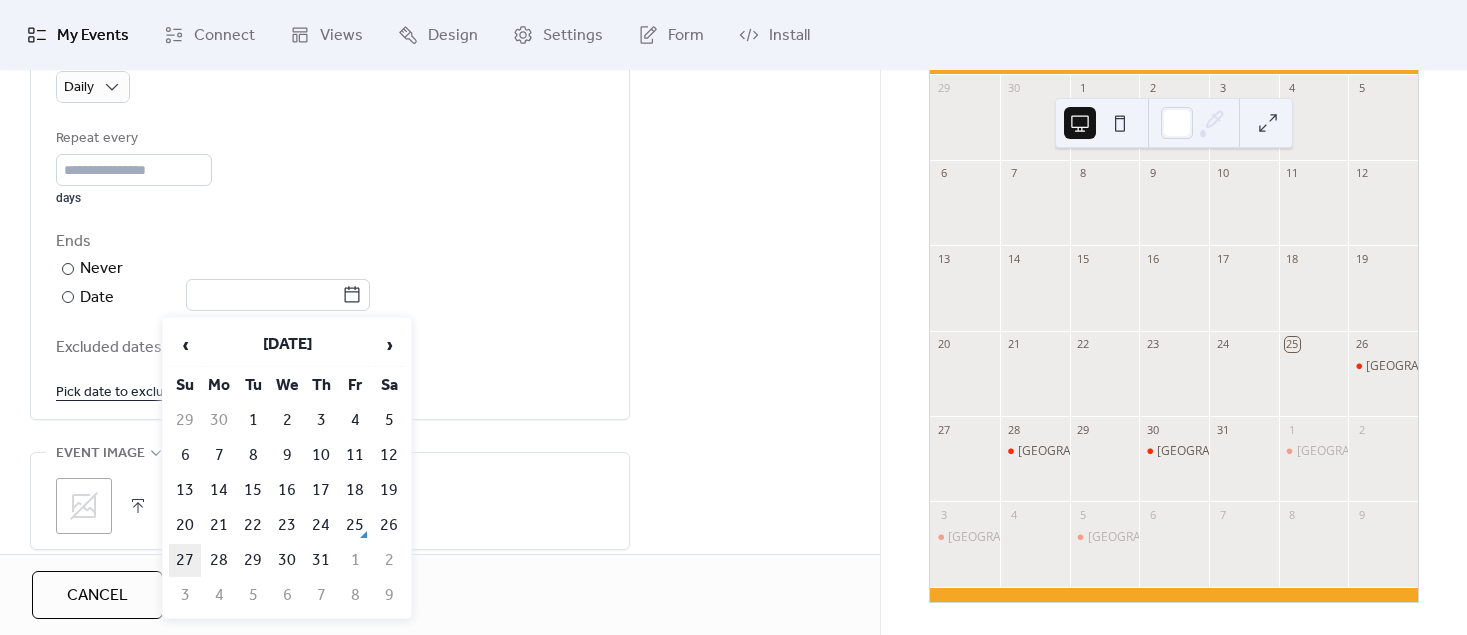 click on "27" at bounding box center (185, 560) 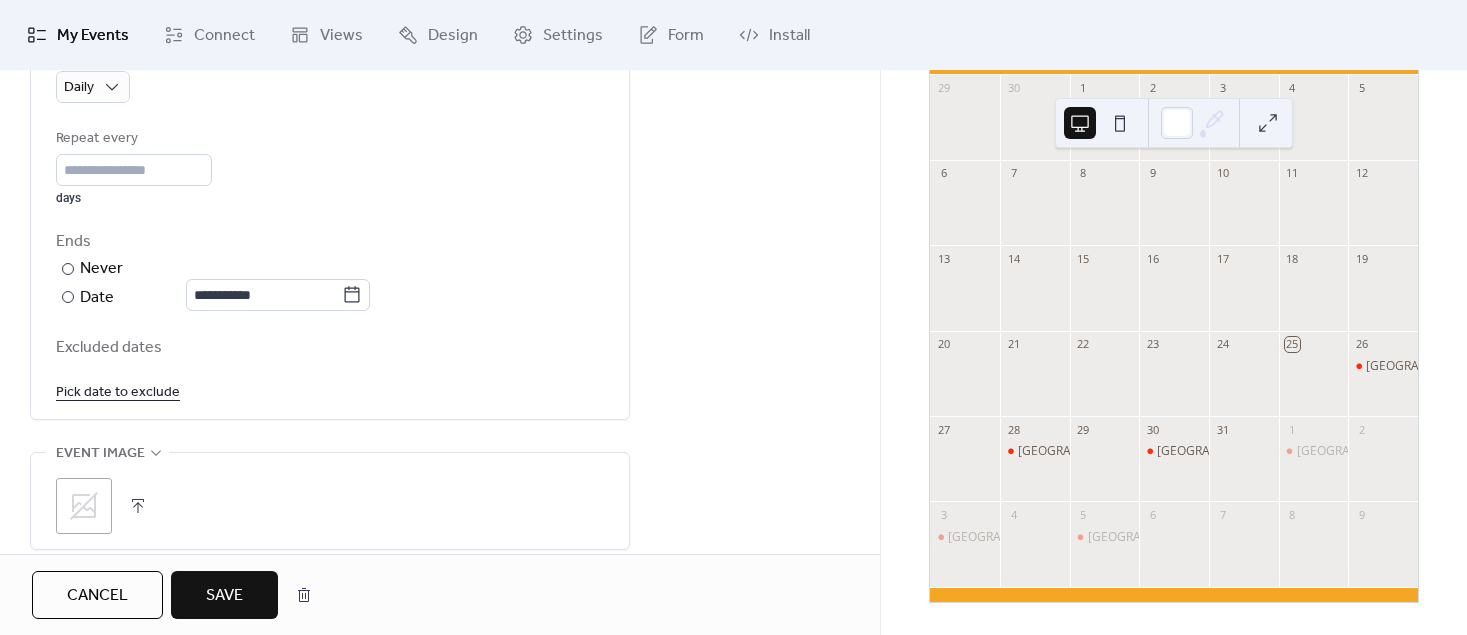 click on "Save" at bounding box center (224, 596) 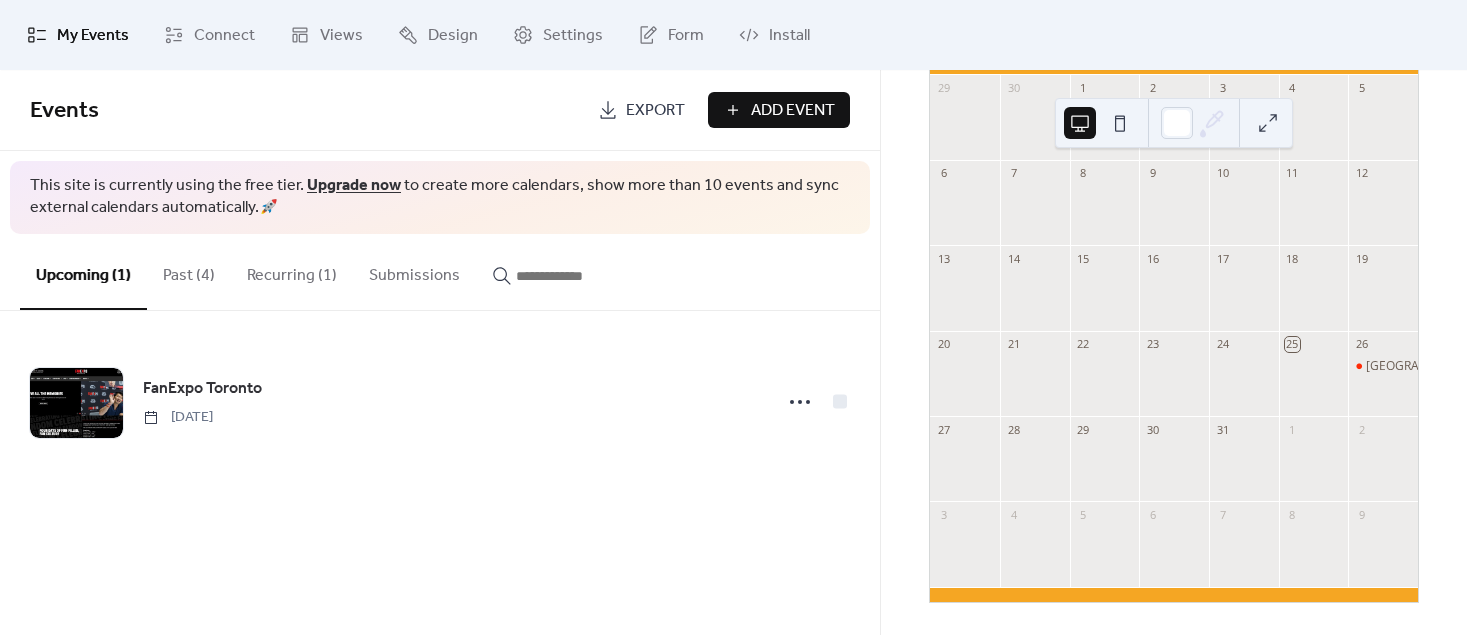 click on "Recurring (1)" at bounding box center (292, 271) 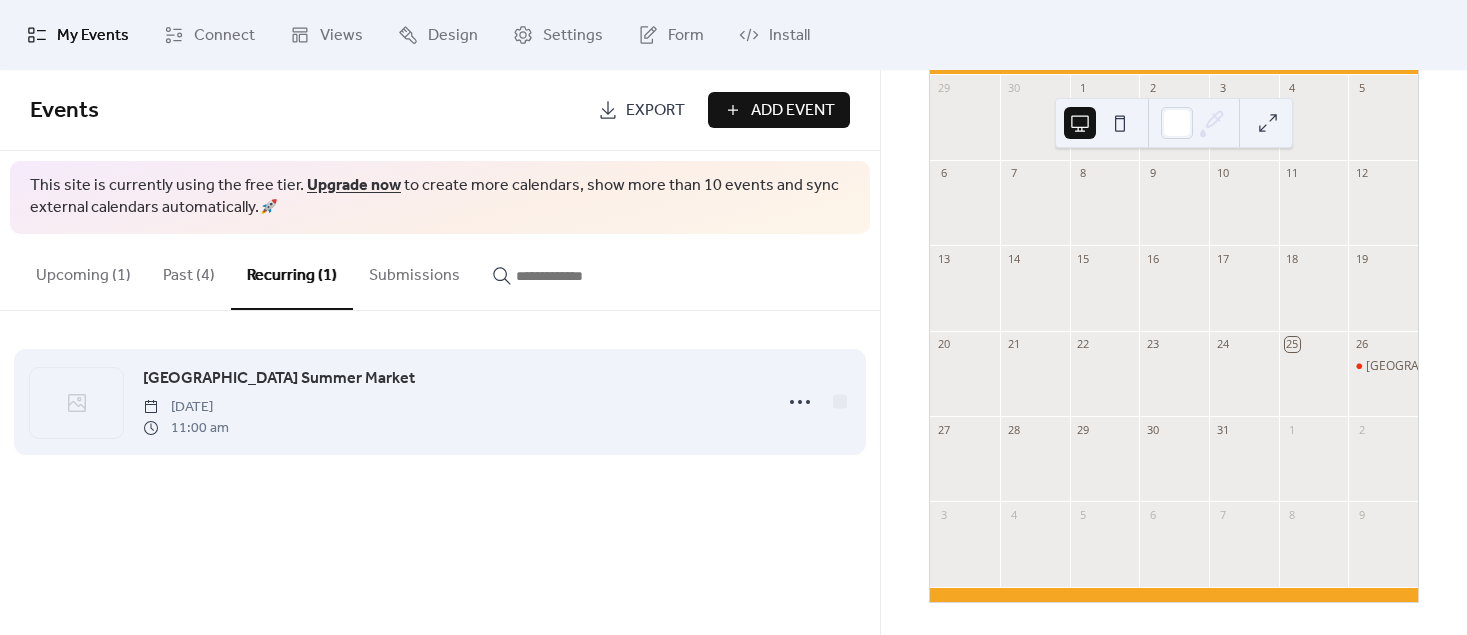 click on "[DATE]" at bounding box center [186, 407] 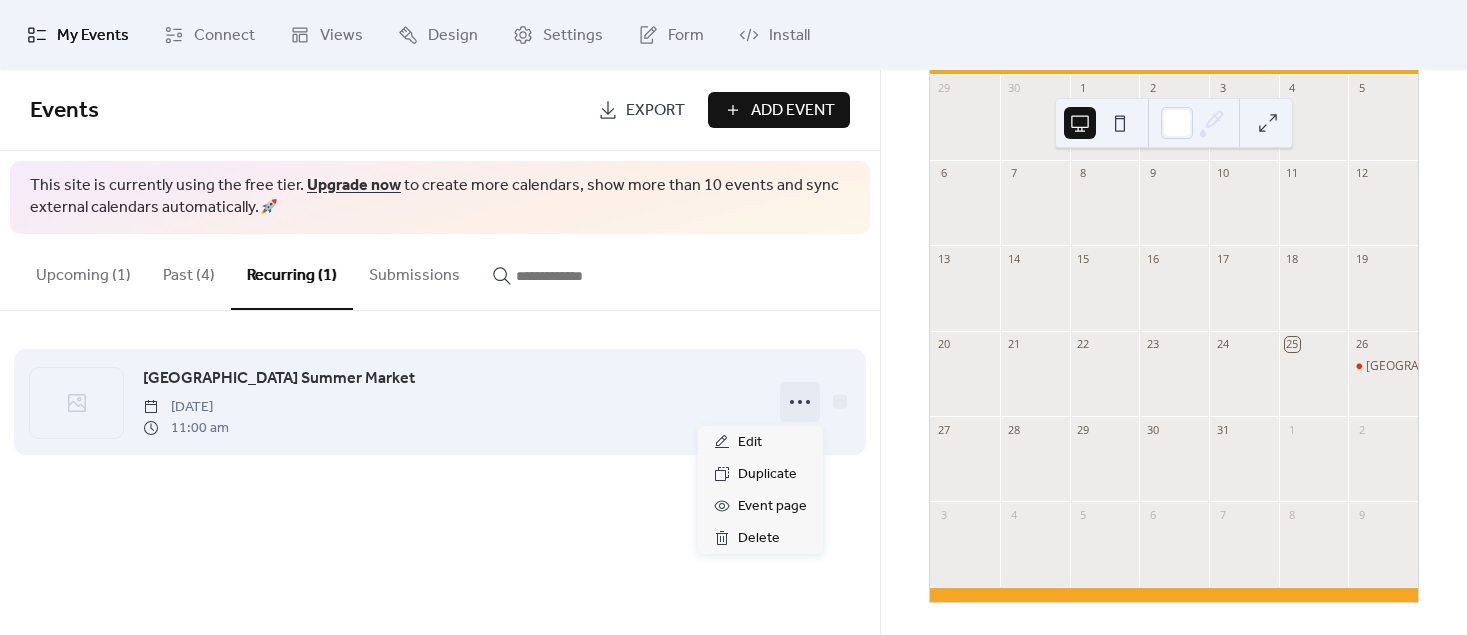 click 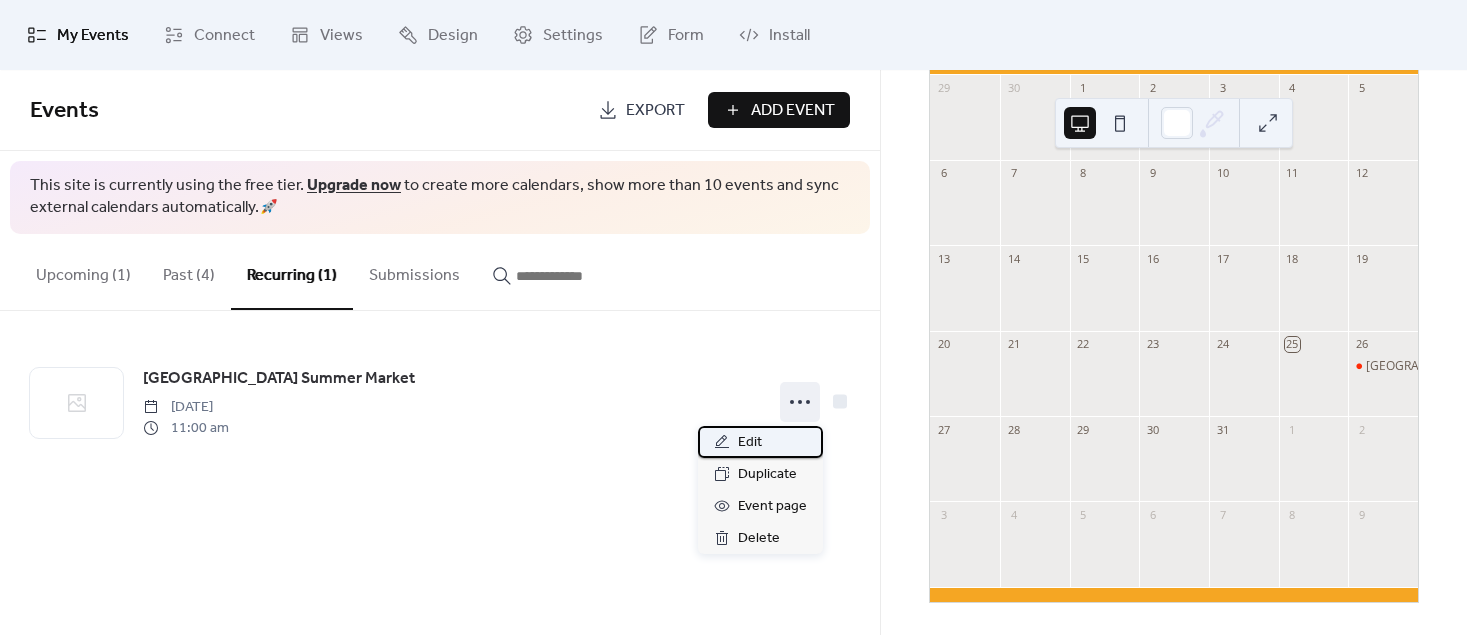 click on "Edit" at bounding box center (750, 443) 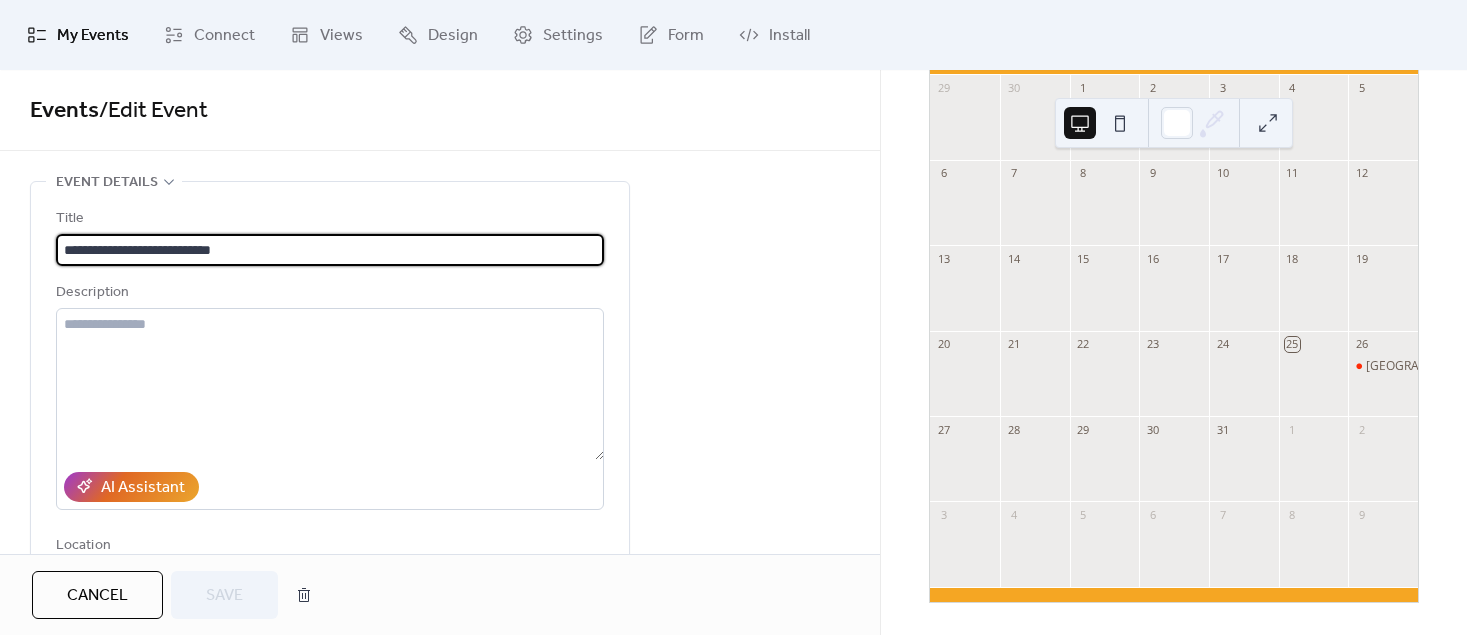 type on "**********" 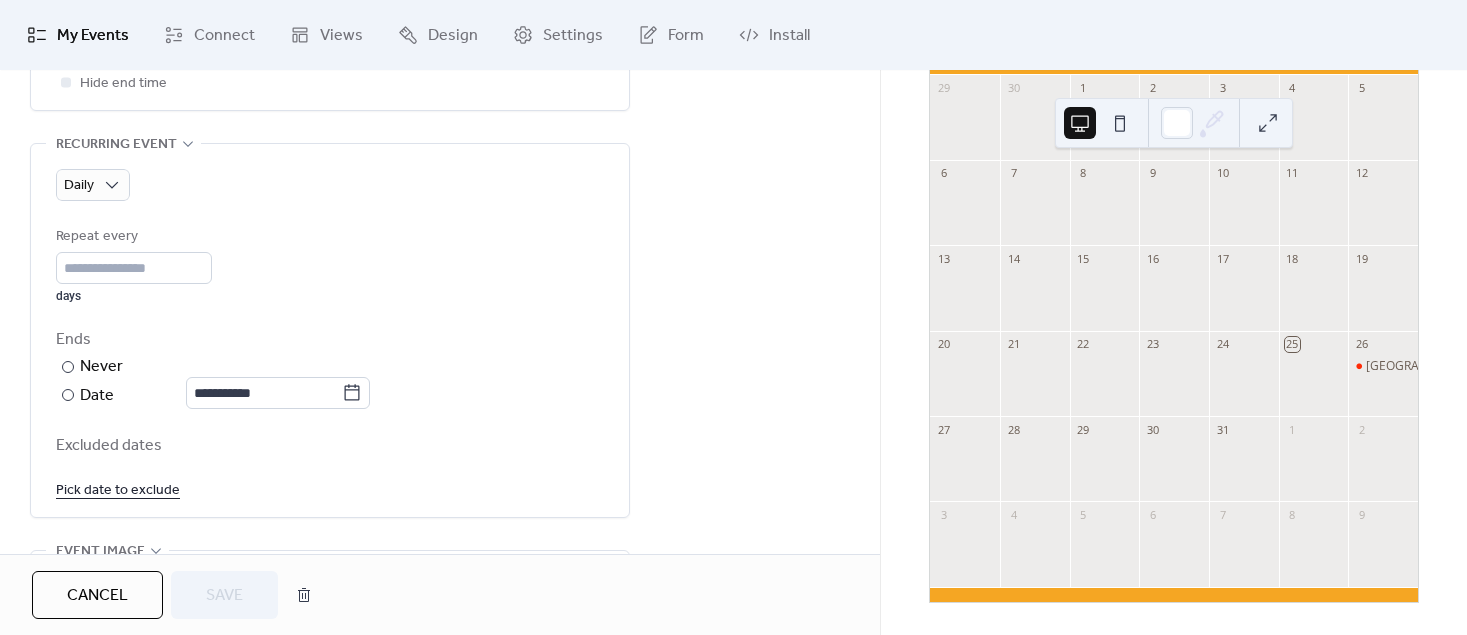 scroll, scrollTop: 861, scrollLeft: 0, axis: vertical 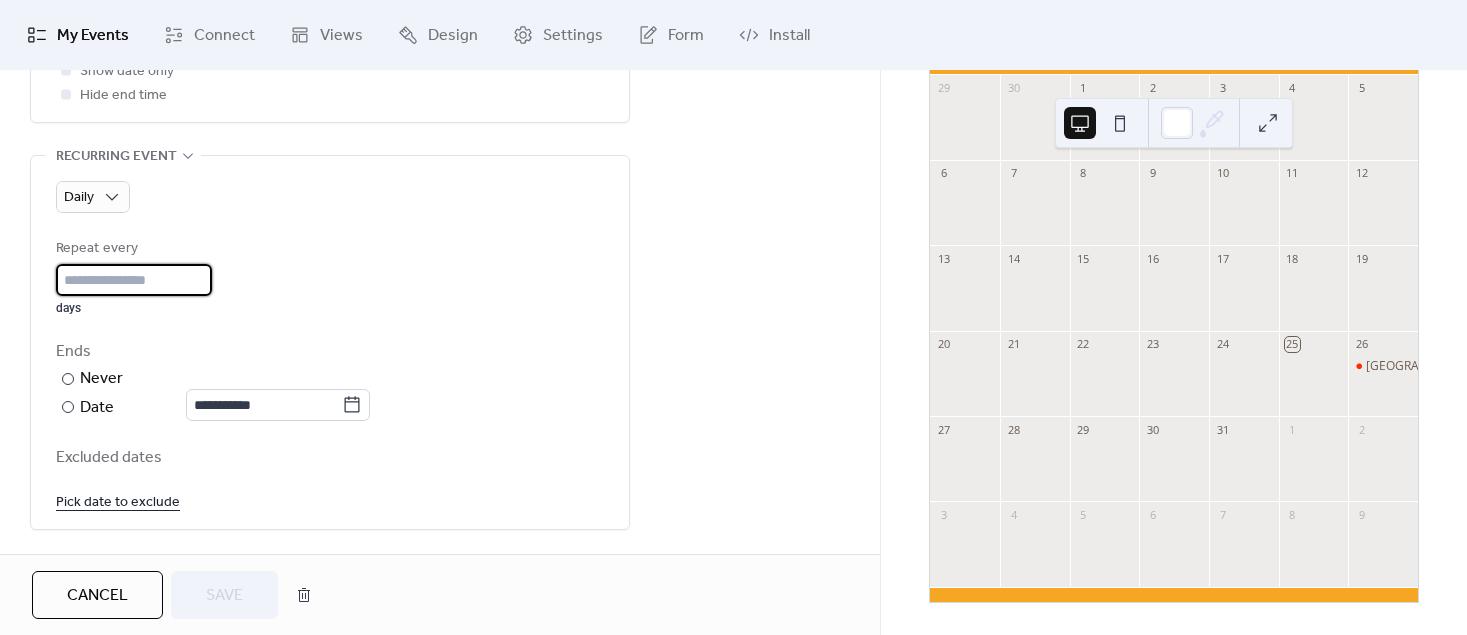 click on "*" at bounding box center [134, 280] 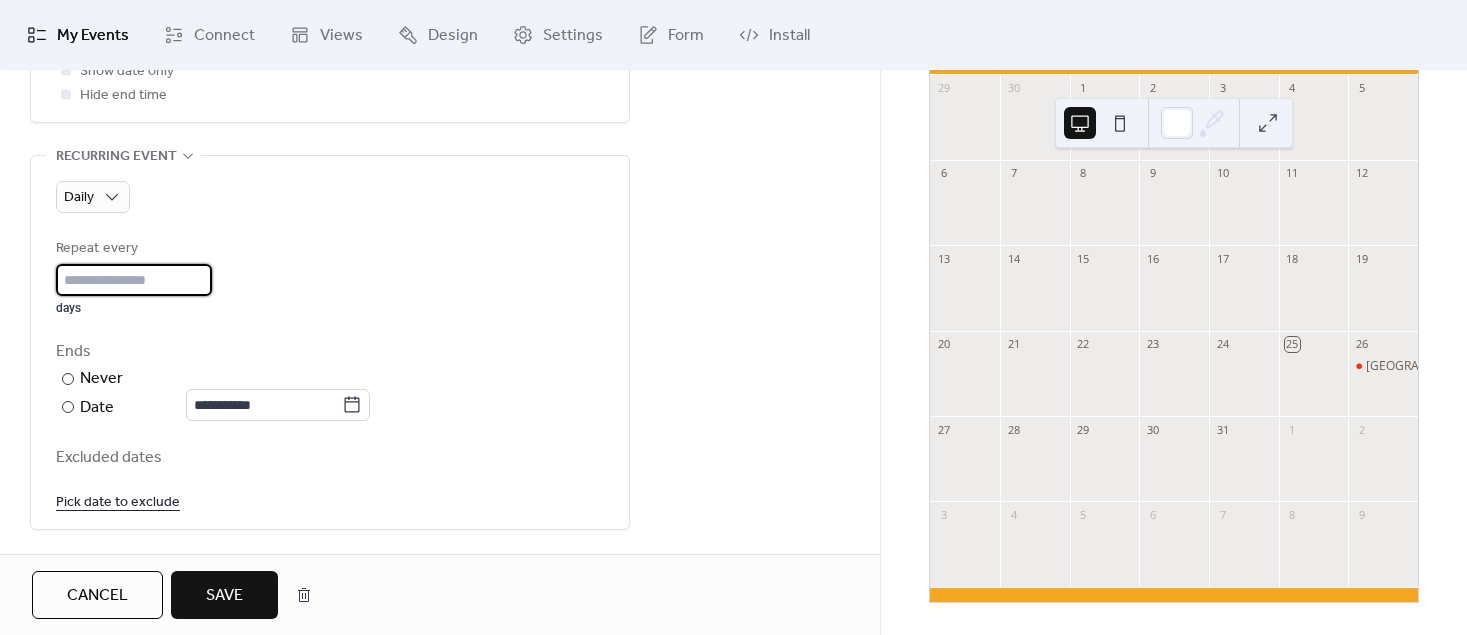 type on "*" 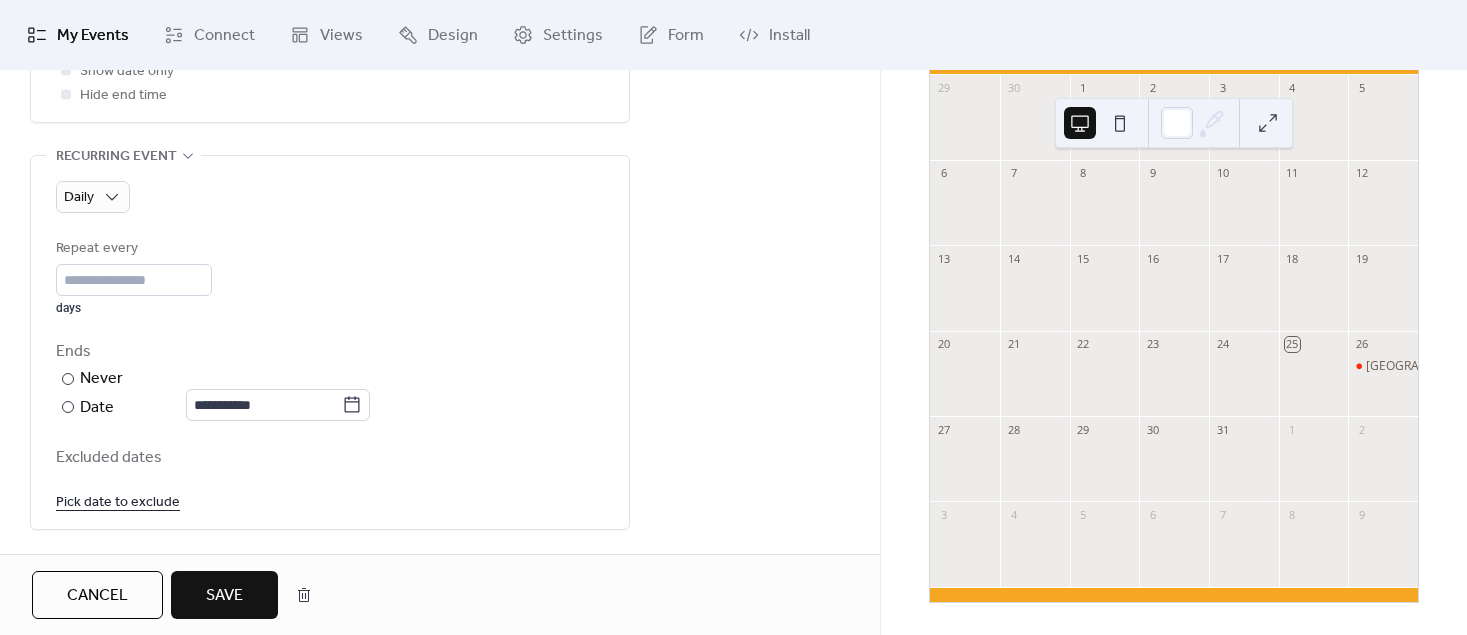 click on "Save" at bounding box center [224, 595] 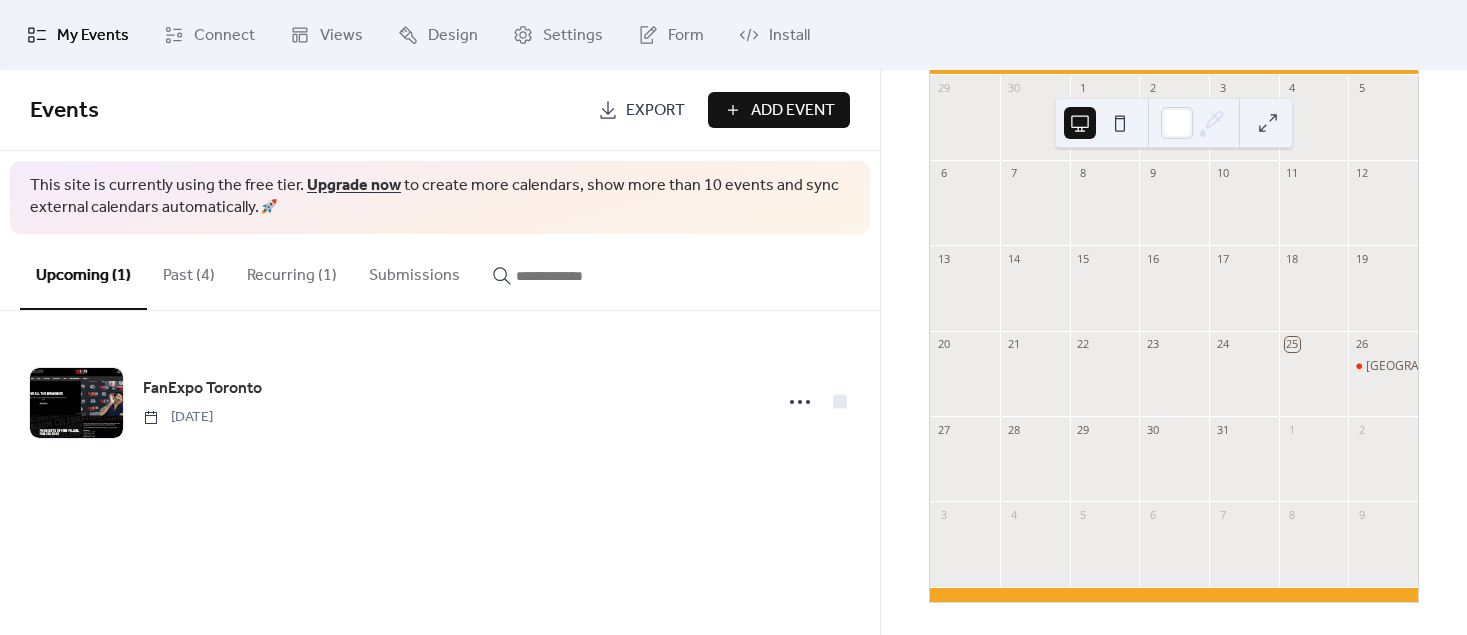 click on "Recurring (1)" at bounding box center (292, 271) 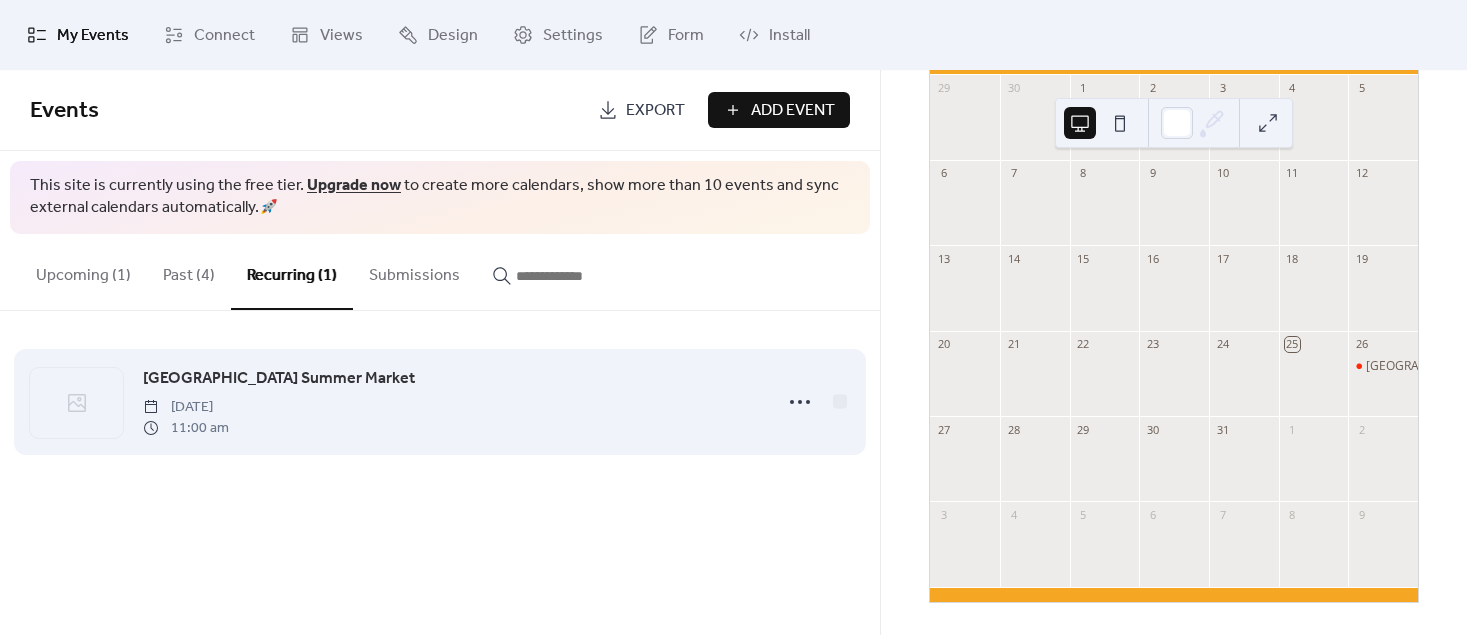 click on "[GEOGRAPHIC_DATA] Summer Market" at bounding box center (279, 379) 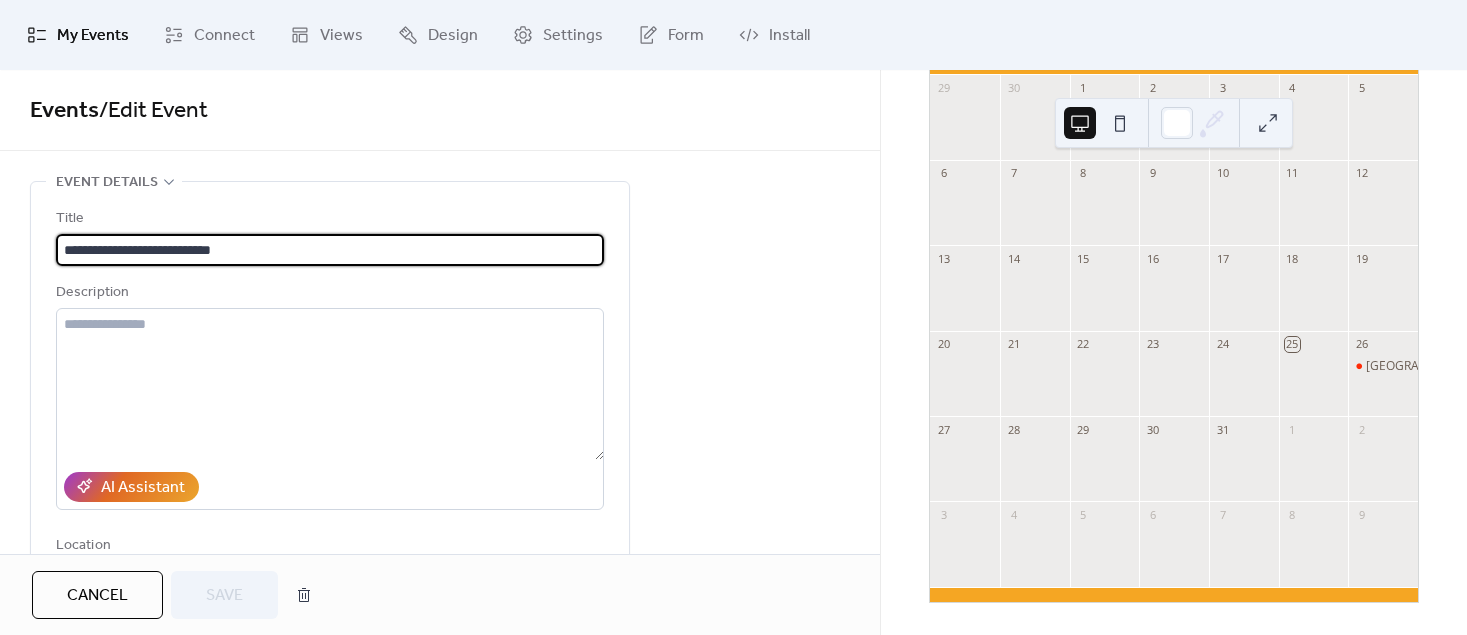 type on "**********" 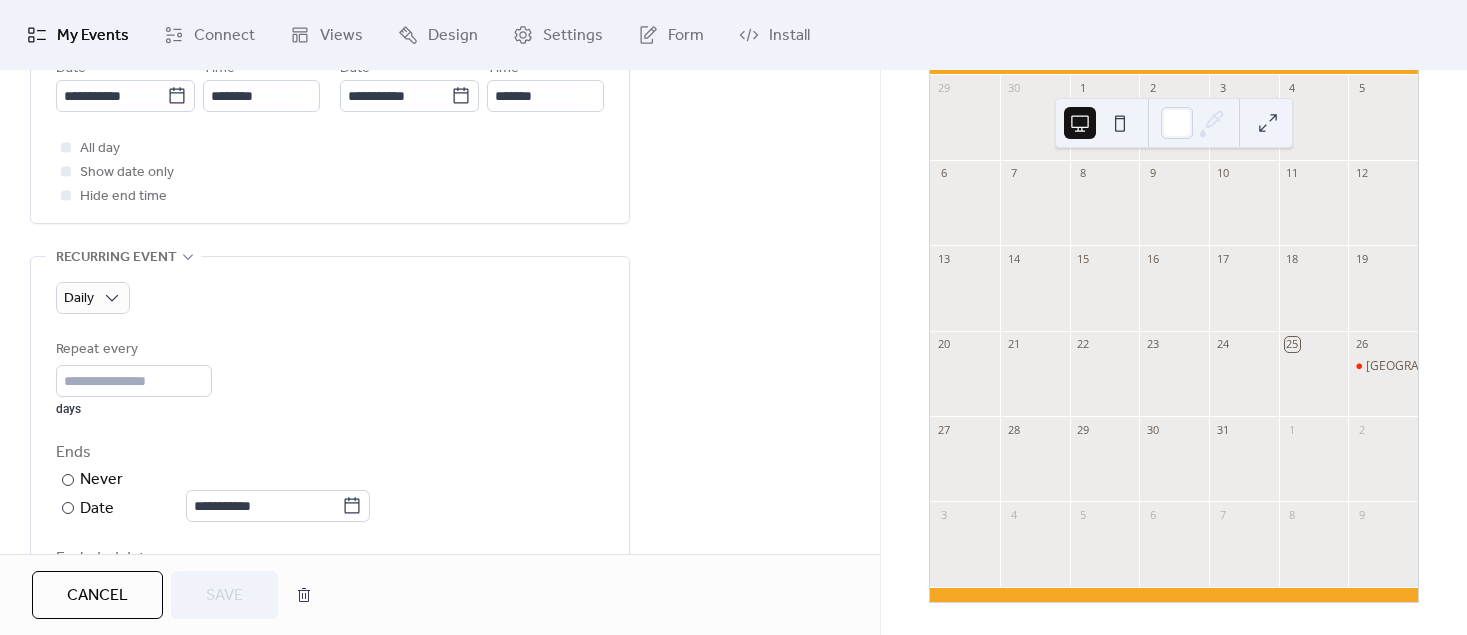 scroll, scrollTop: 746, scrollLeft: 0, axis: vertical 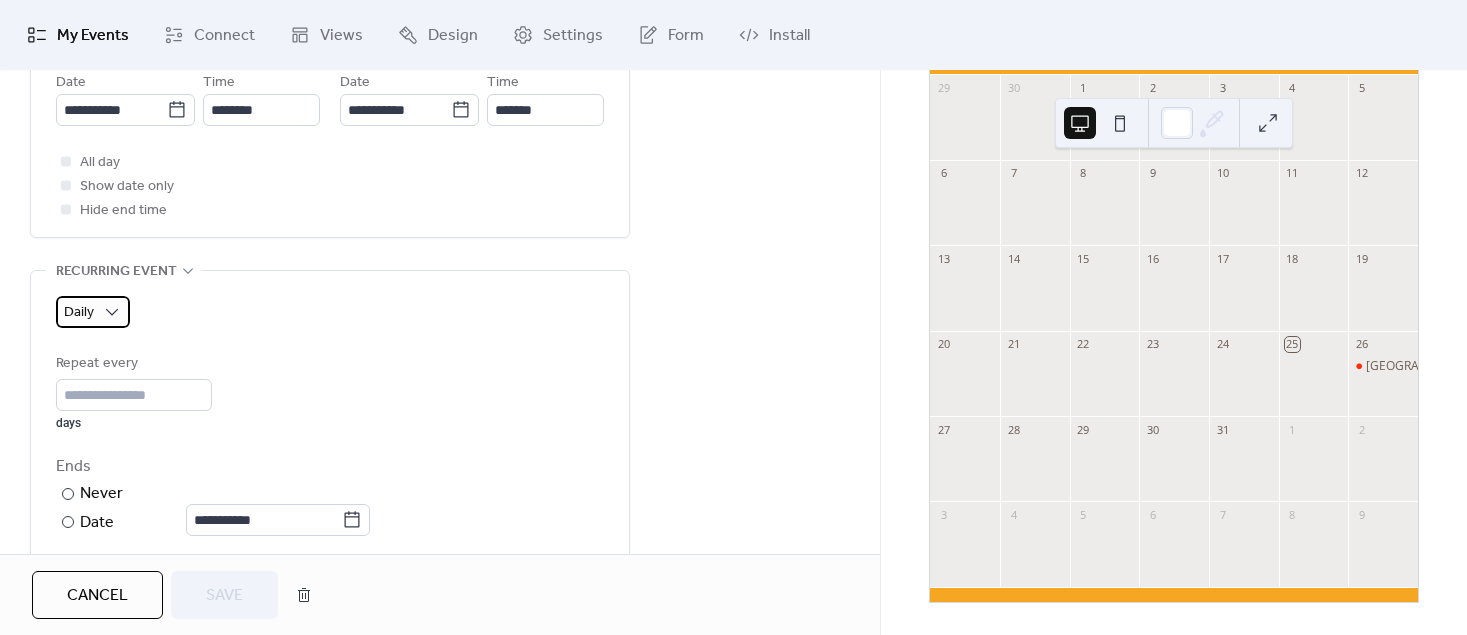 click on "Daily" at bounding box center [93, 312] 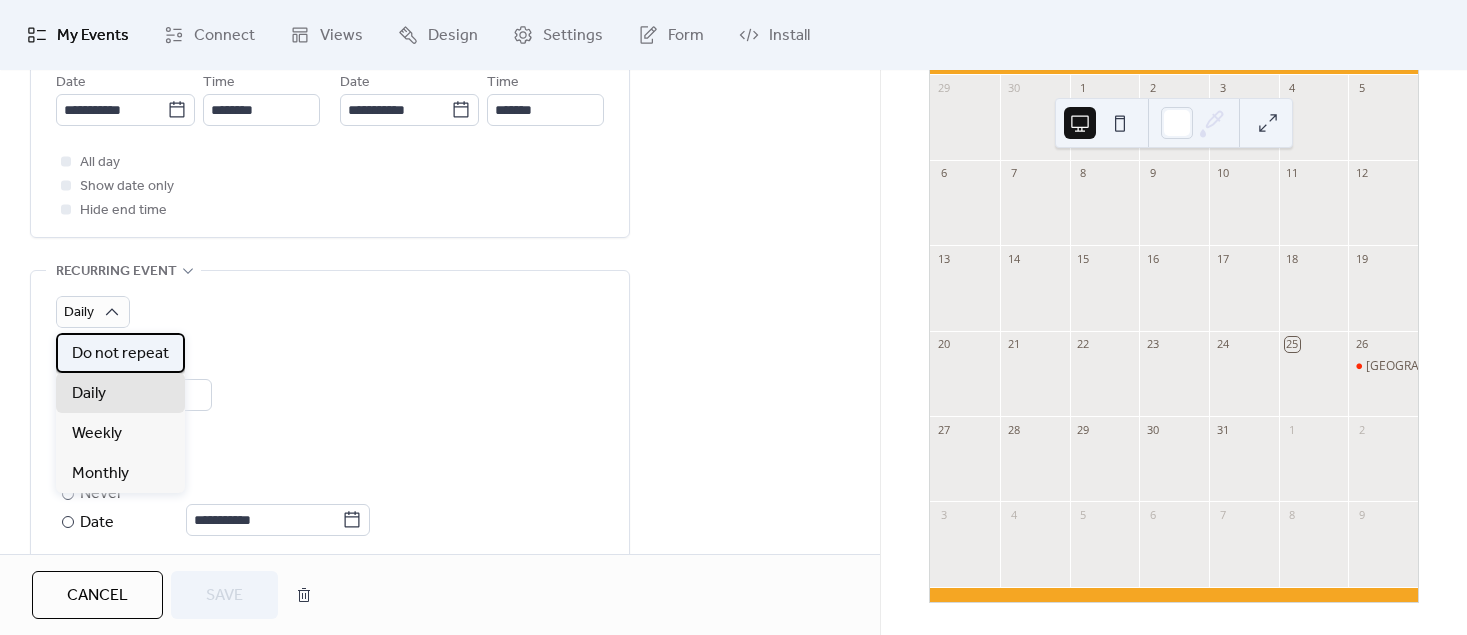 click on "Do not repeat" at bounding box center (120, 354) 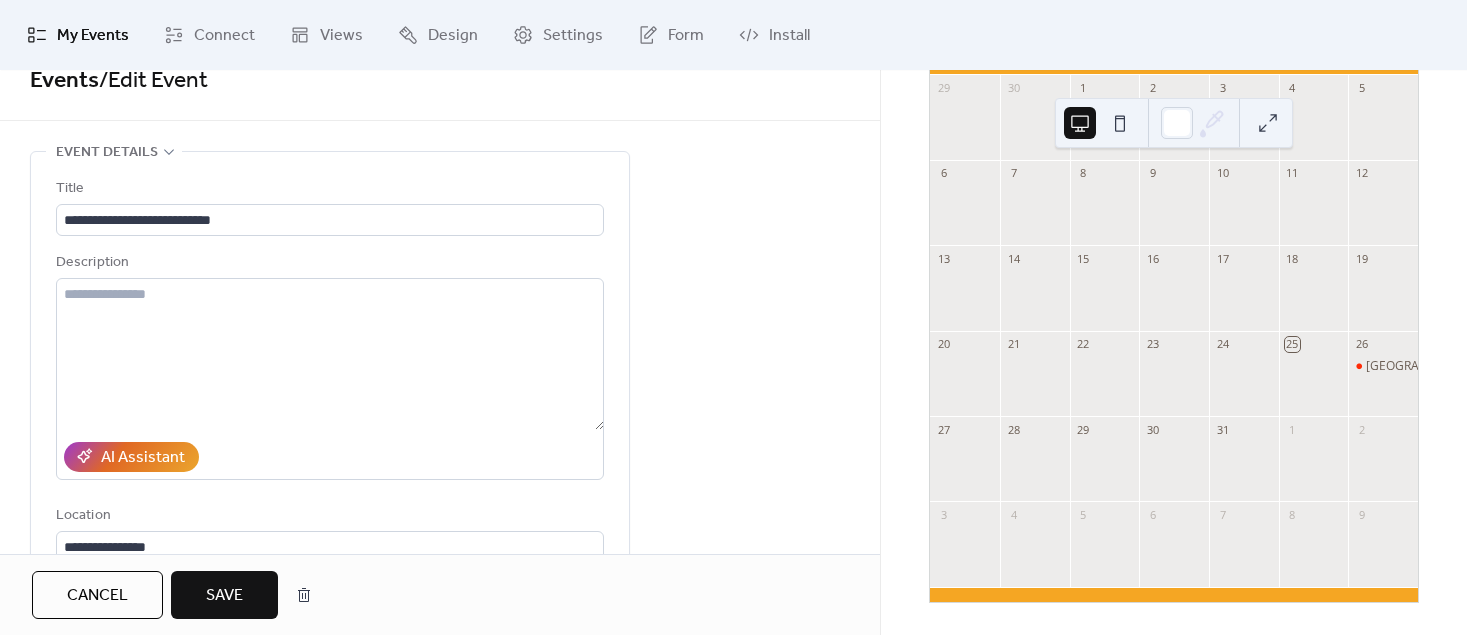 scroll, scrollTop: 25, scrollLeft: 0, axis: vertical 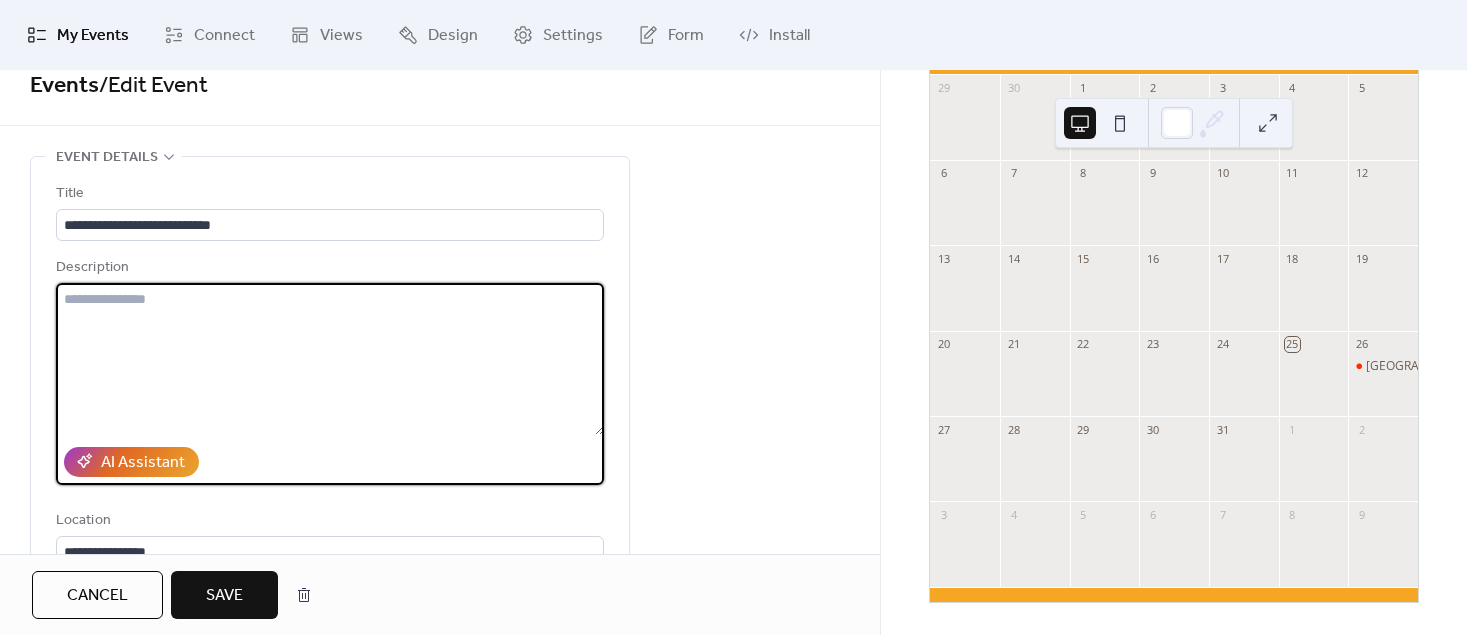click at bounding box center [330, 359] 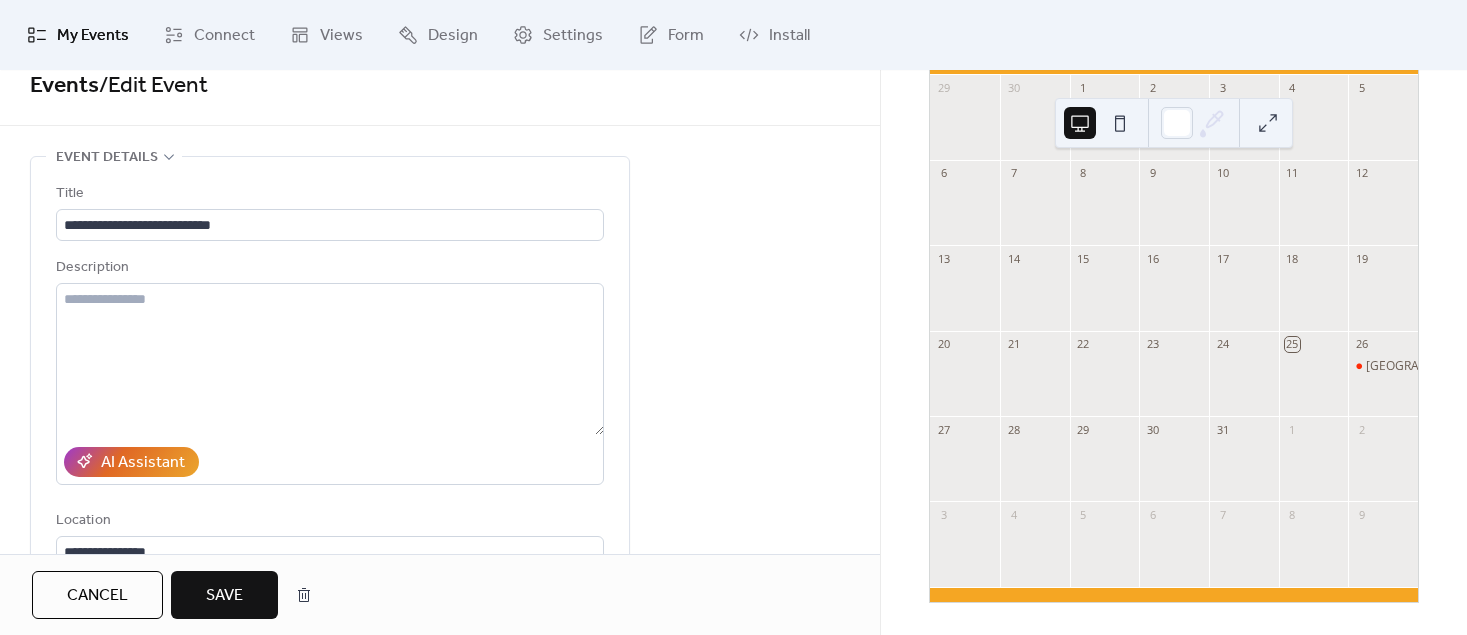 click on "Save" at bounding box center (224, 595) 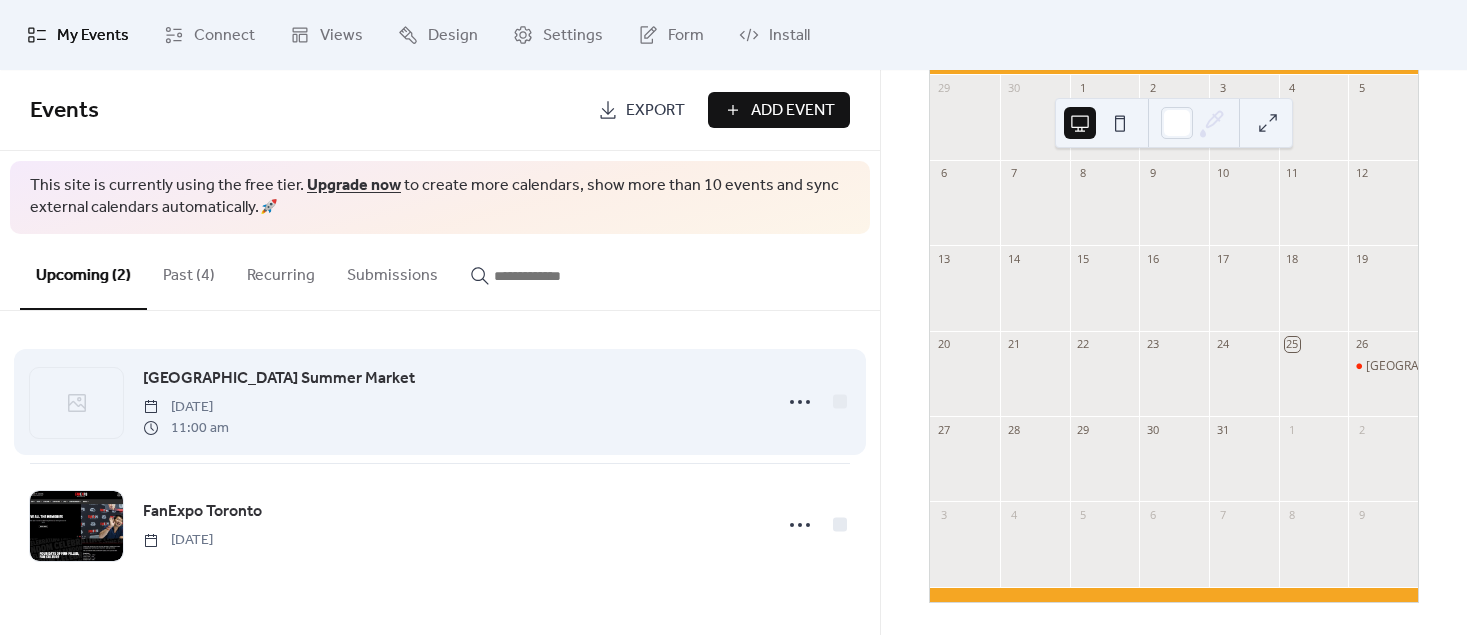 click on "[GEOGRAPHIC_DATA] [DATE] 11:00 am" at bounding box center [451, 402] 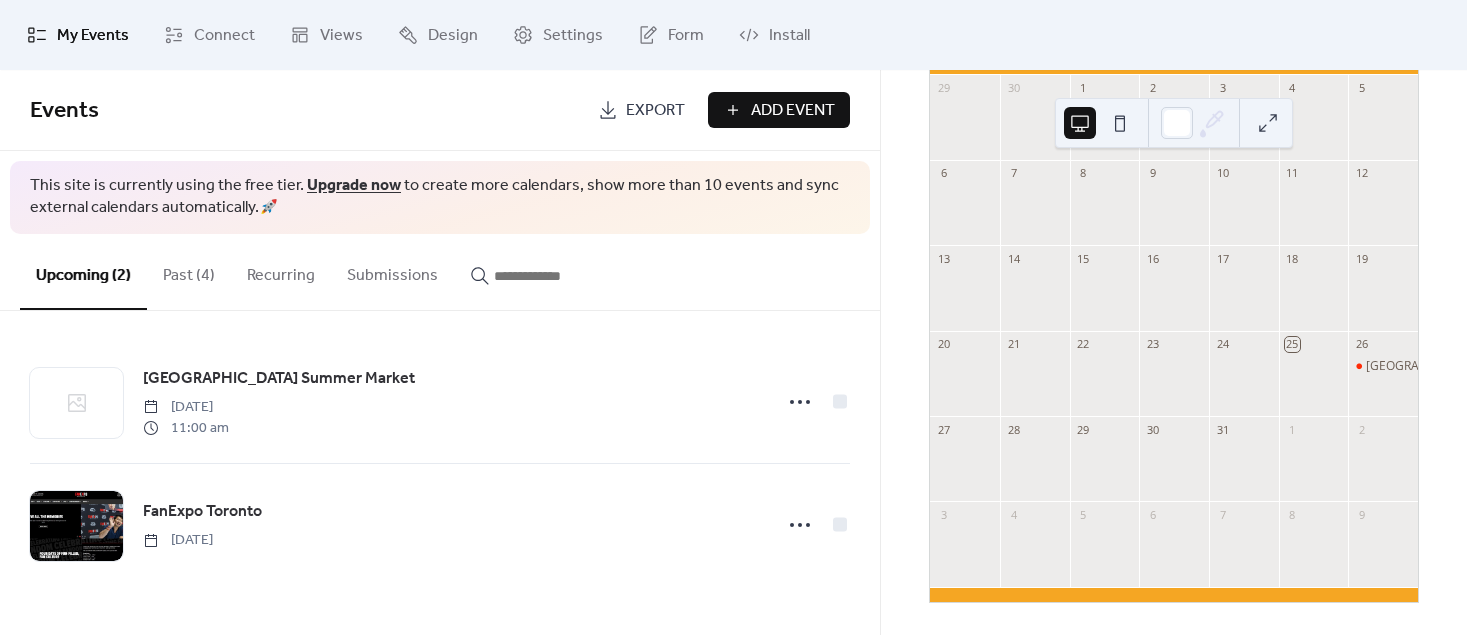 click at bounding box center [965, 468] 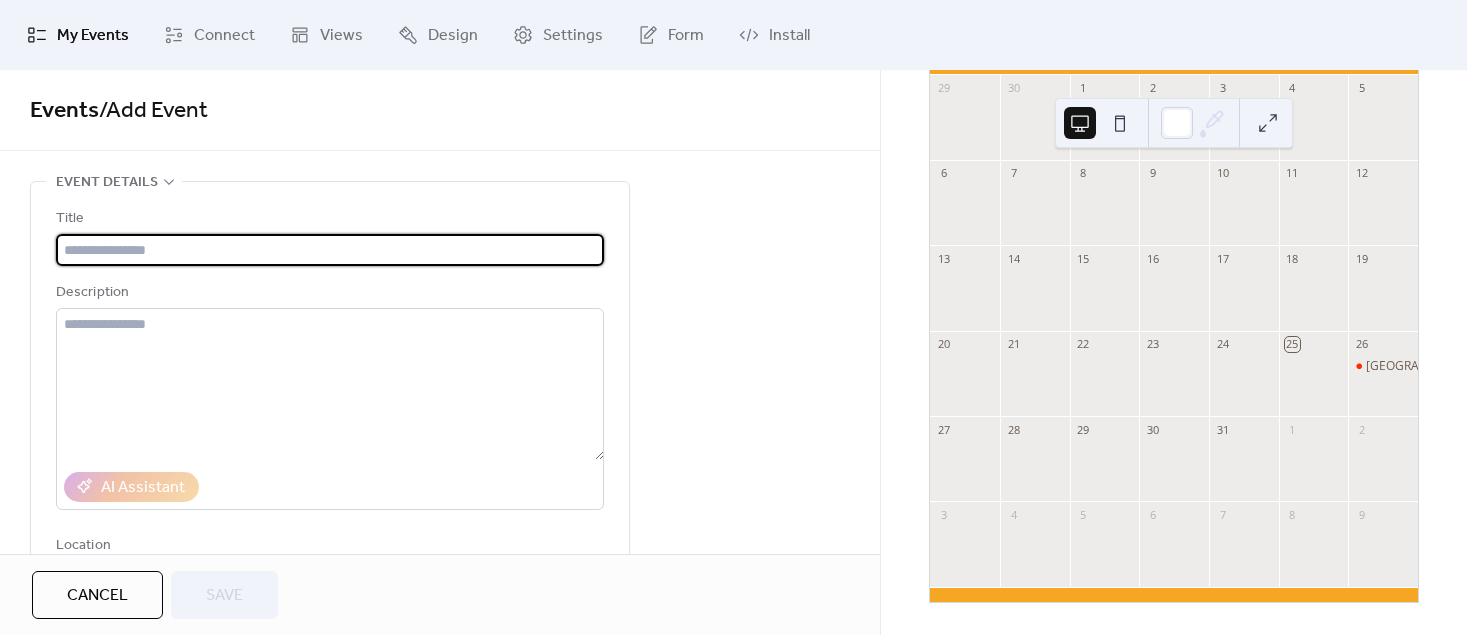 click at bounding box center (330, 250) 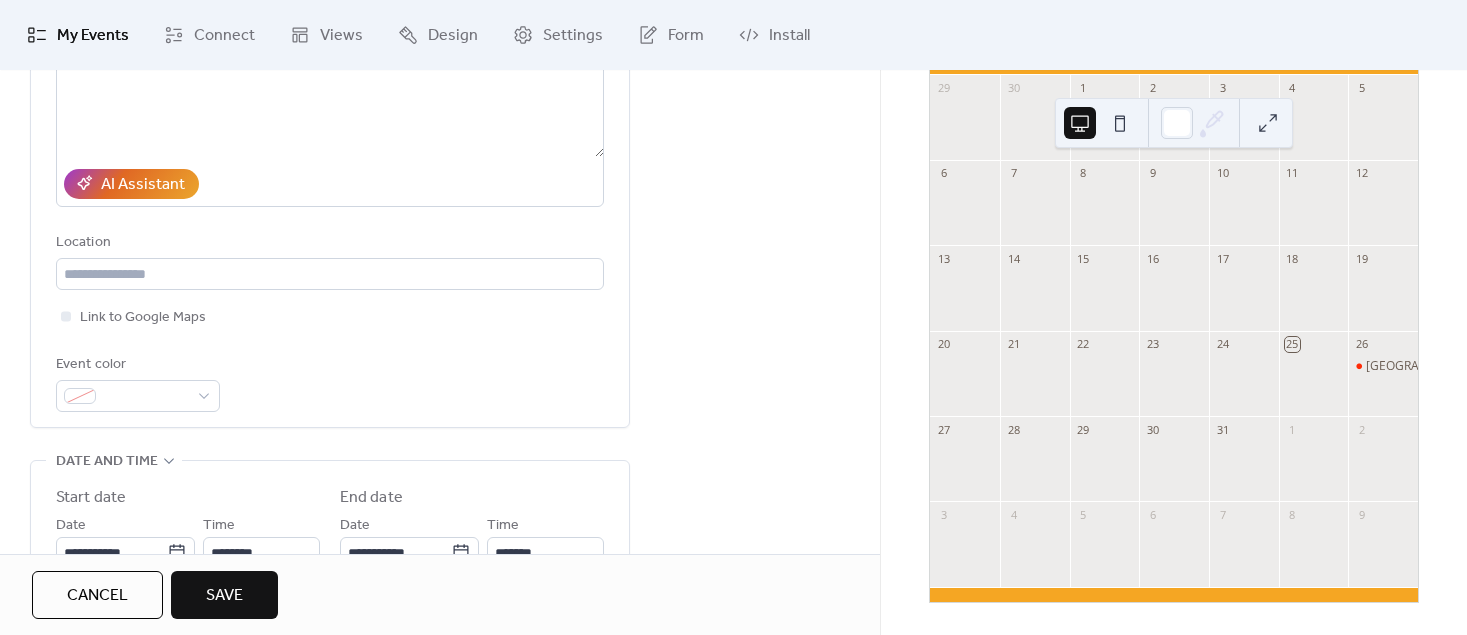scroll, scrollTop: 307, scrollLeft: 0, axis: vertical 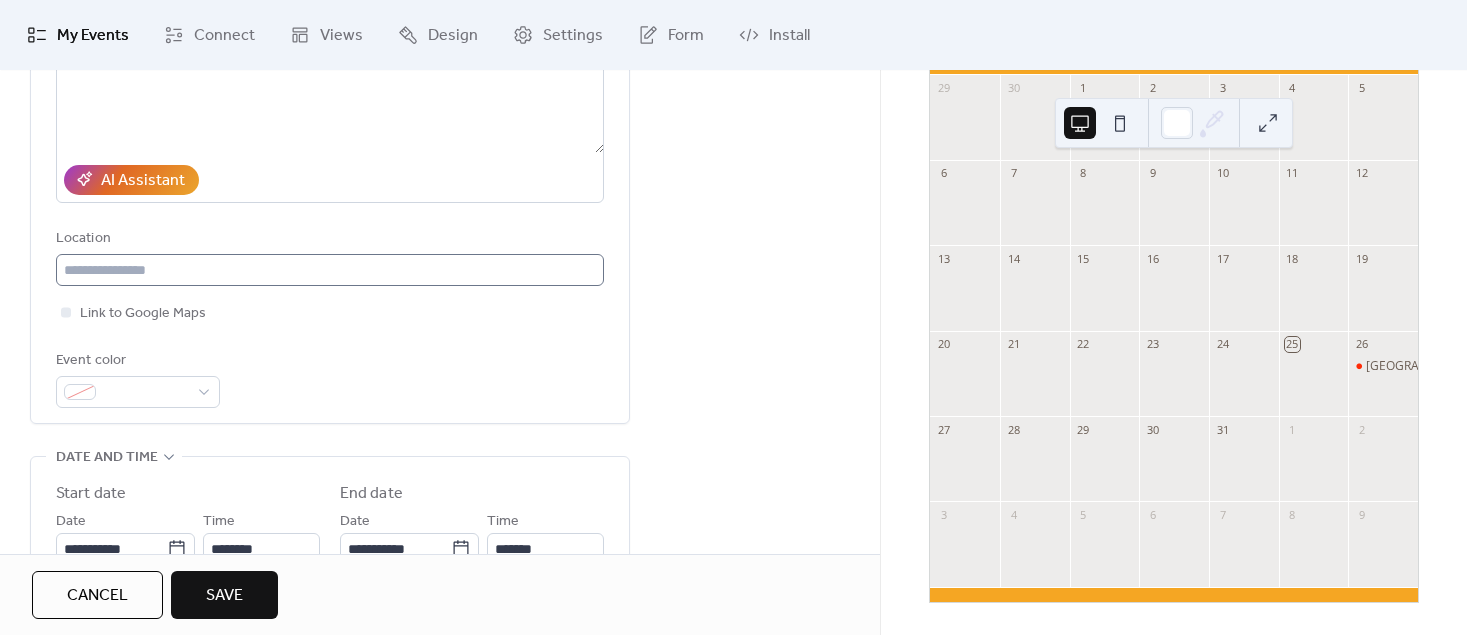 type on "**********" 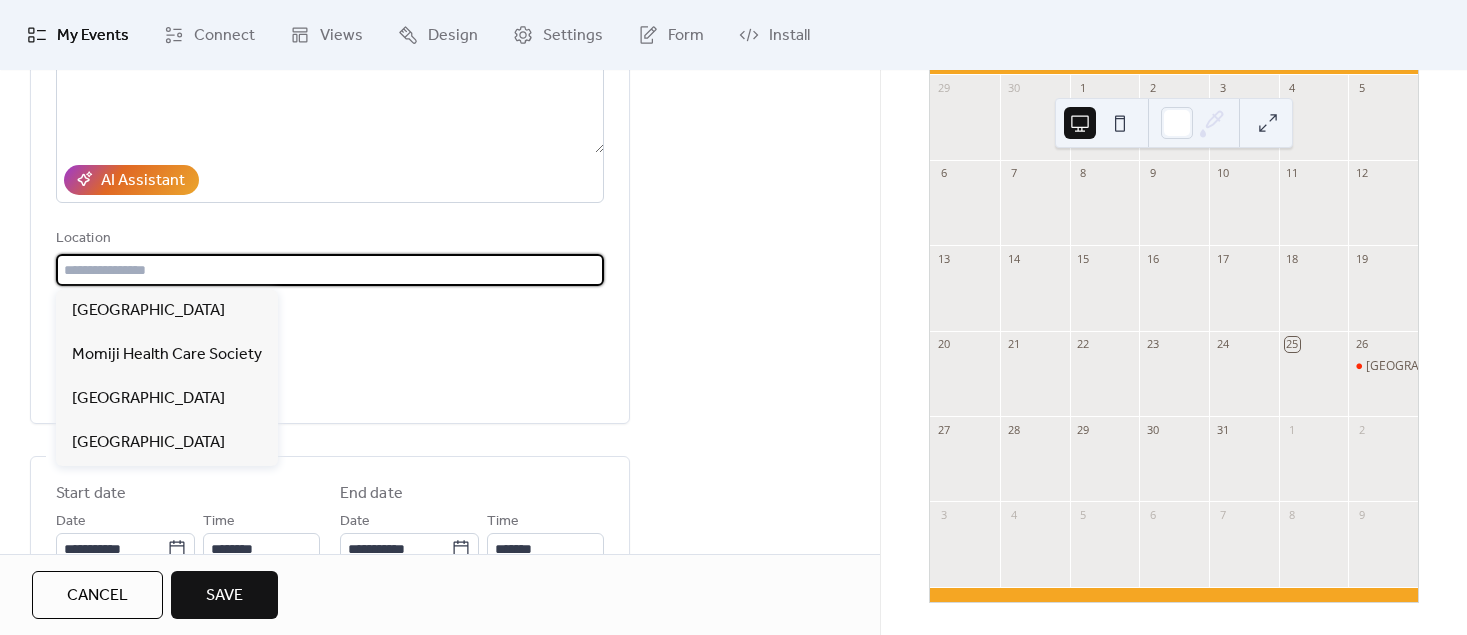 click at bounding box center (330, 270) 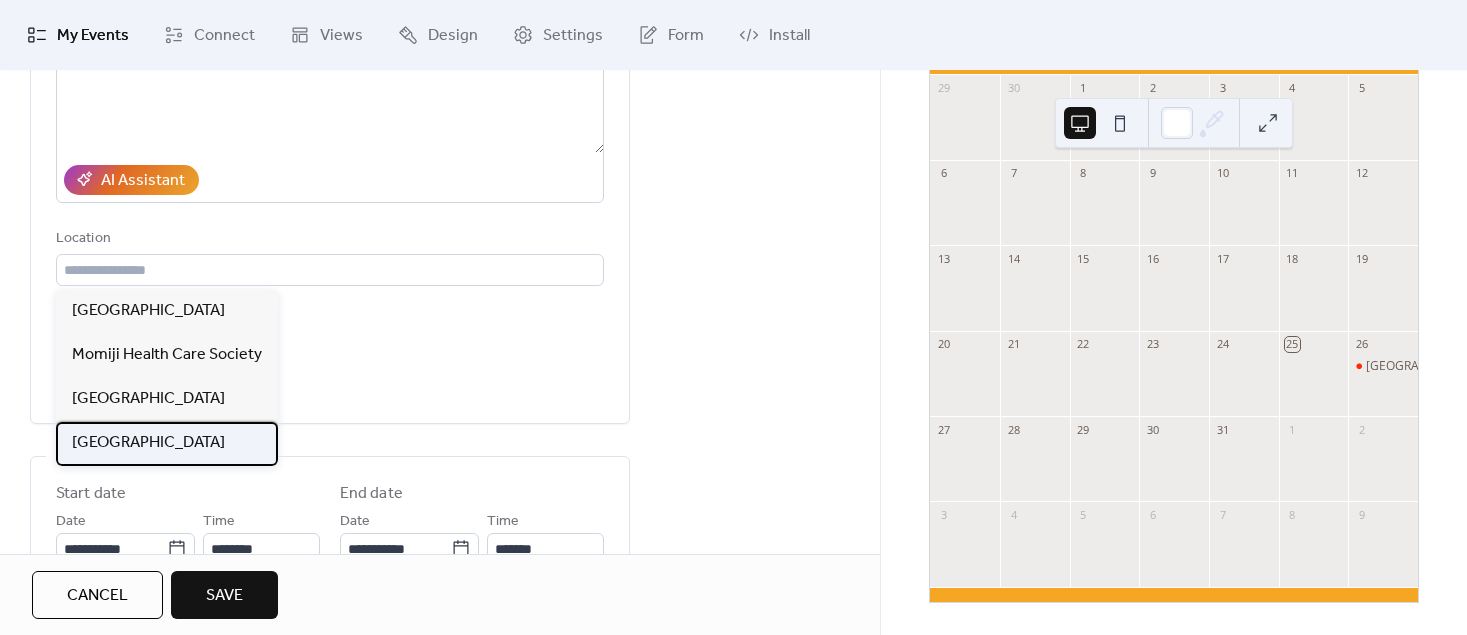 click on "[GEOGRAPHIC_DATA]" at bounding box center (167, 444) 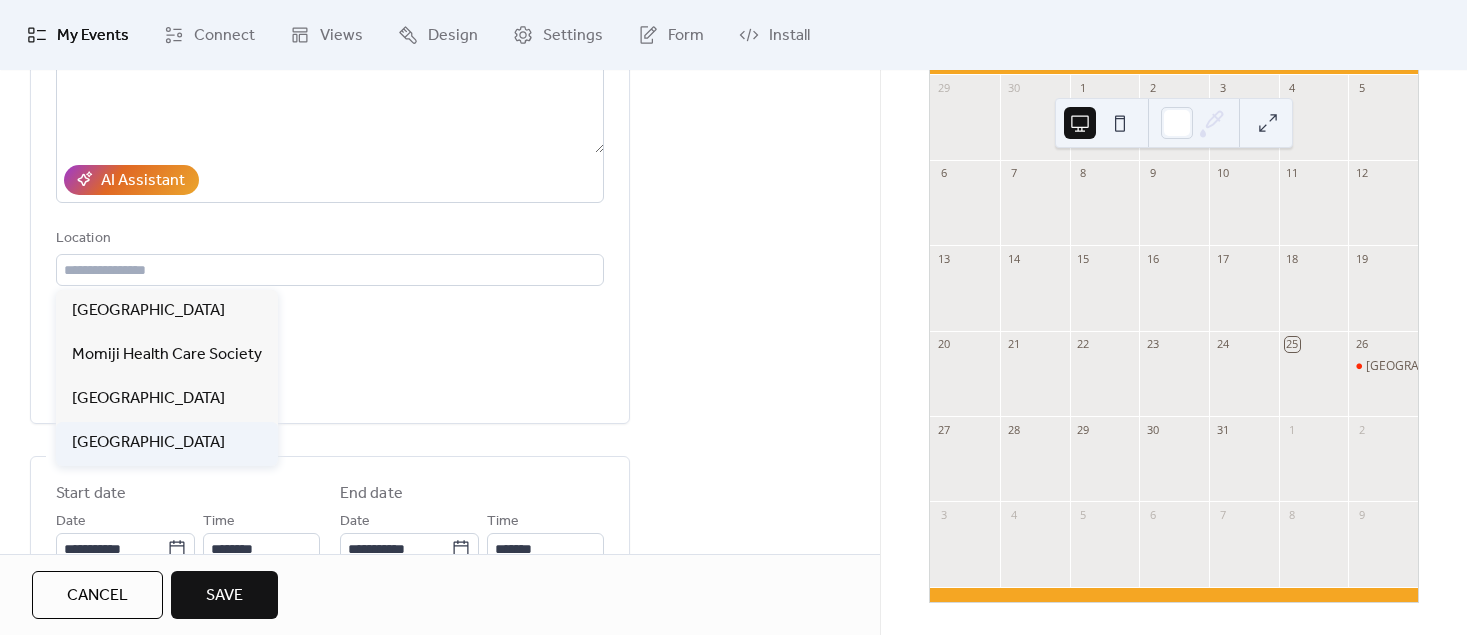 type on "**********" 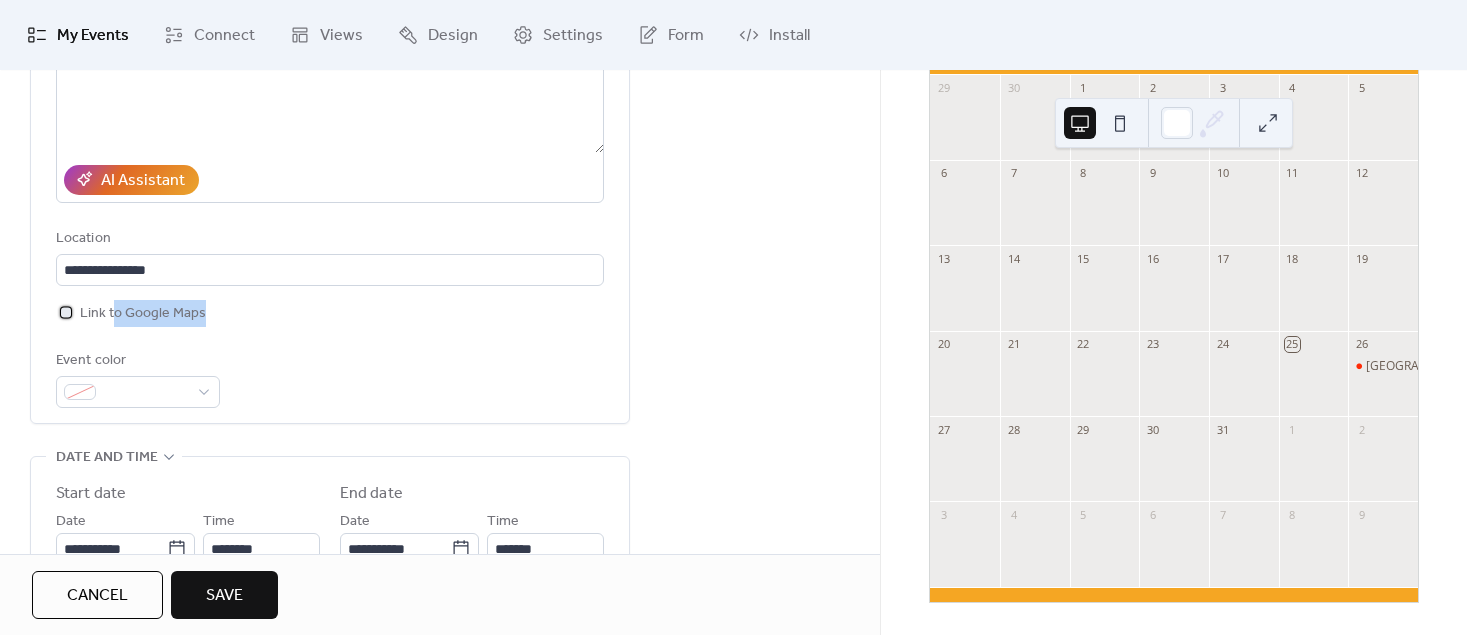 drag, startPoint x: 112, startPoint y: 325, endPoint x: 112, endPoint y: 338, distance: 13 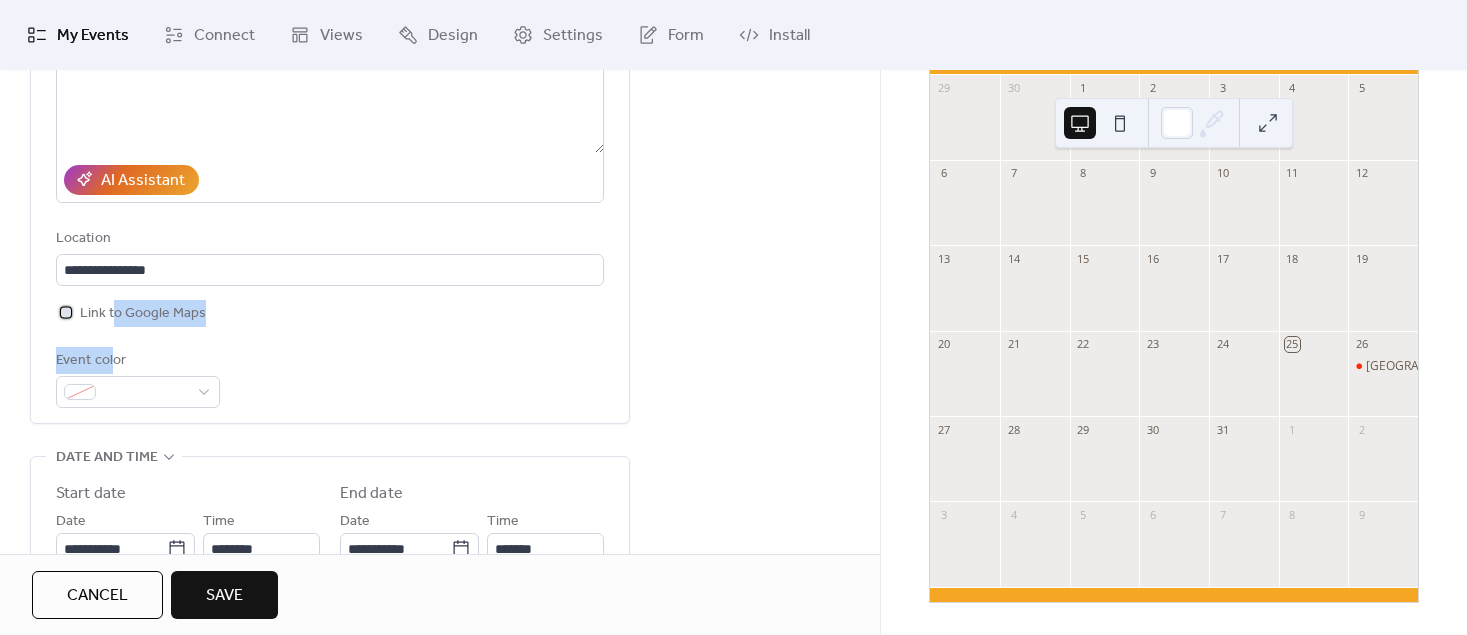 click at bounding box center (66, 312) 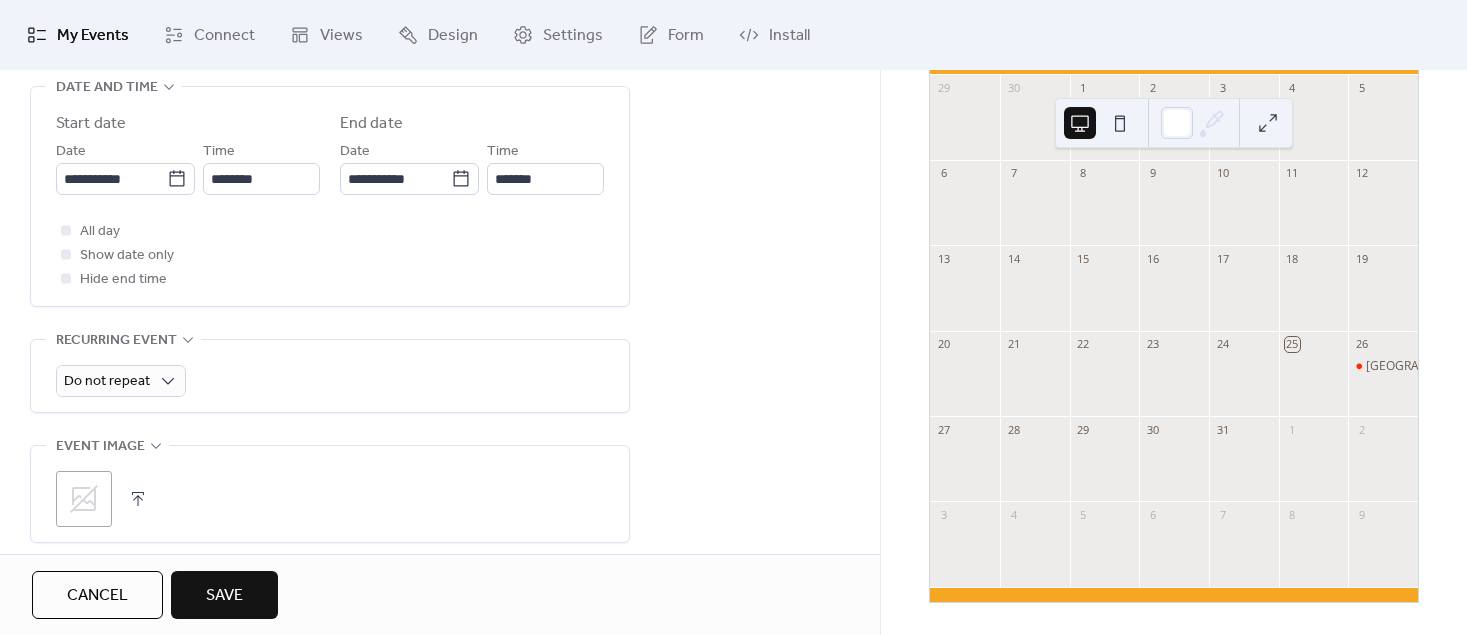 scroll, scrollTop: 695, scrollLeft: 0, axis: vertical 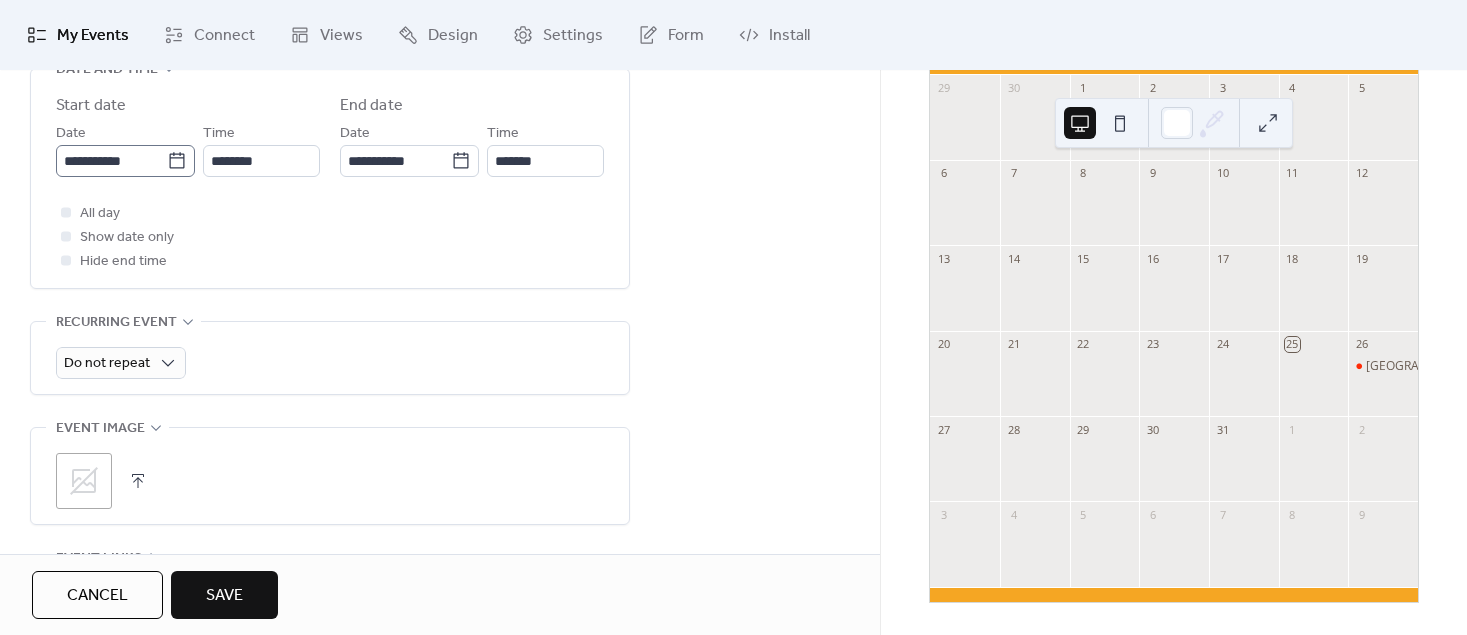 click 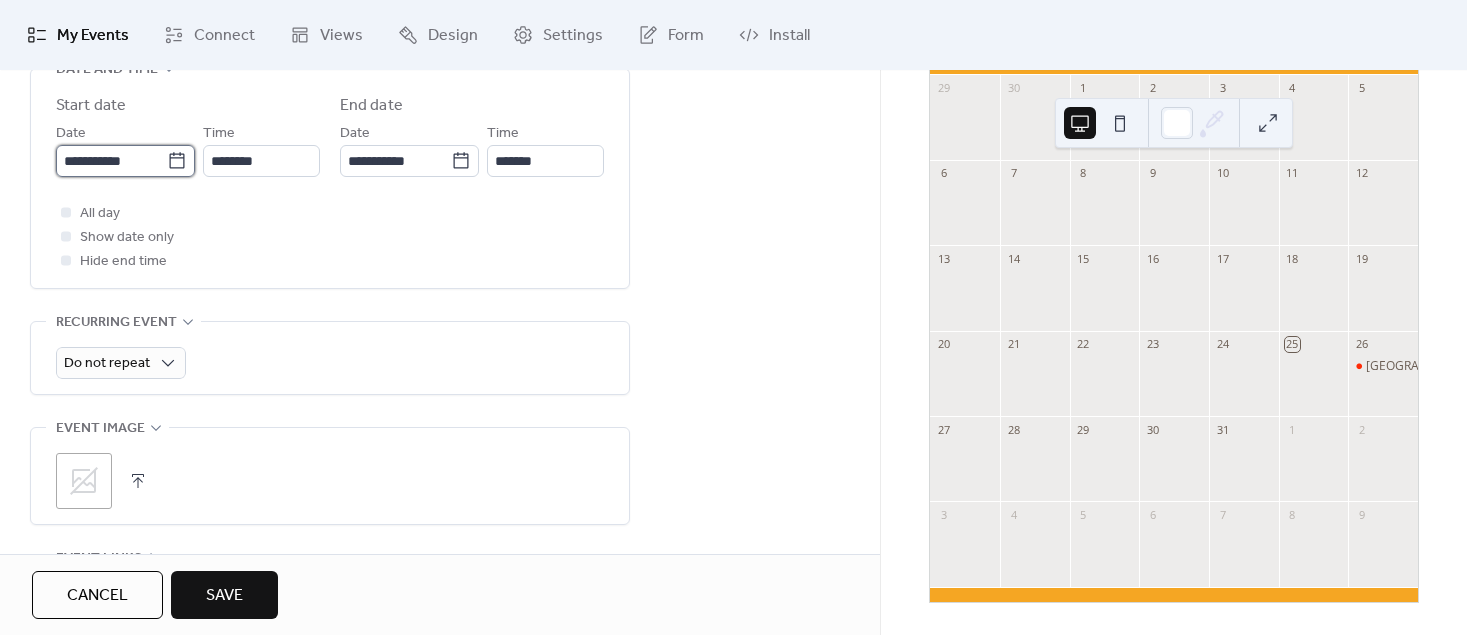 click on "**********" at bounding box center [111, 161] 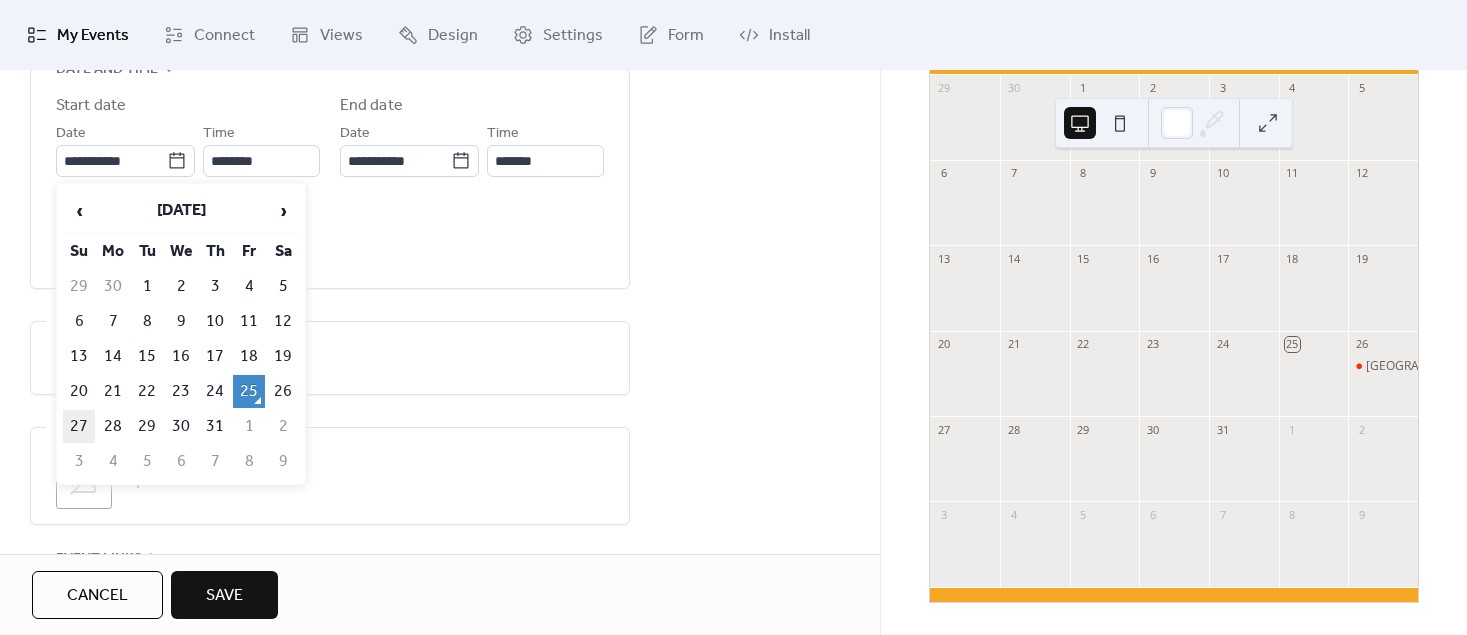 click on "27" at bounding box center [79, 426] 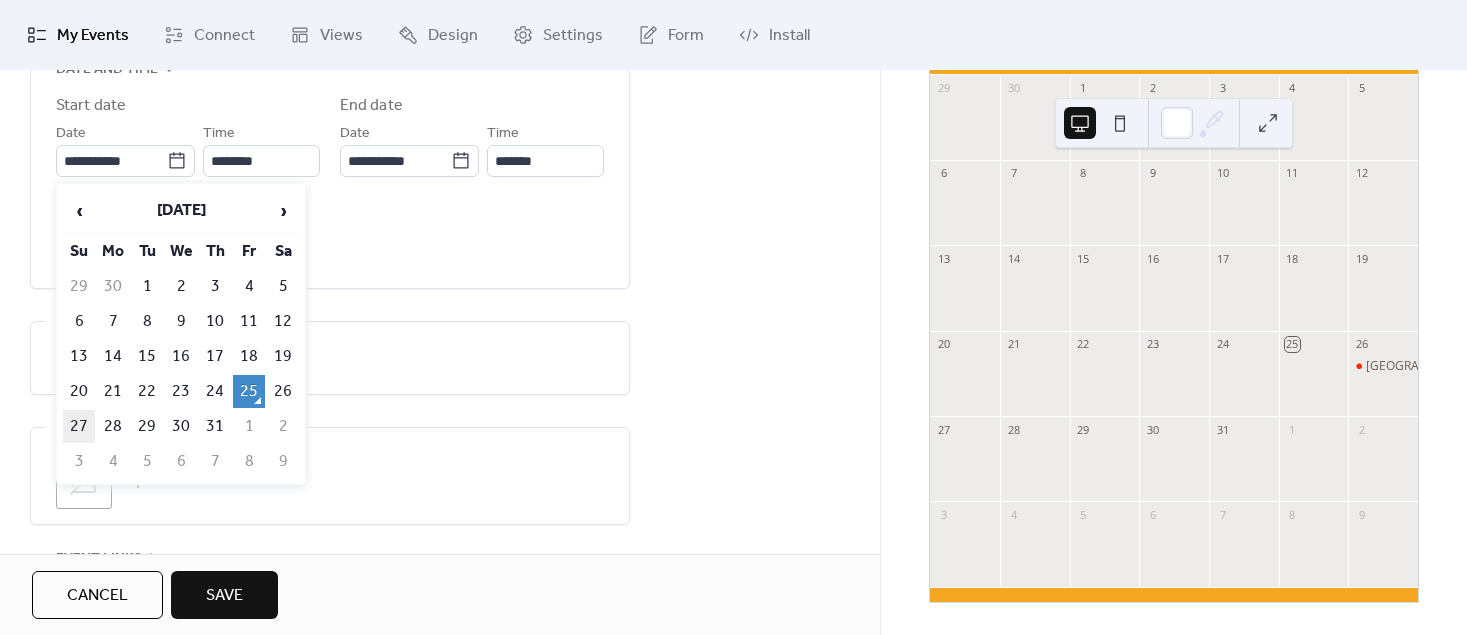 type on "**********" 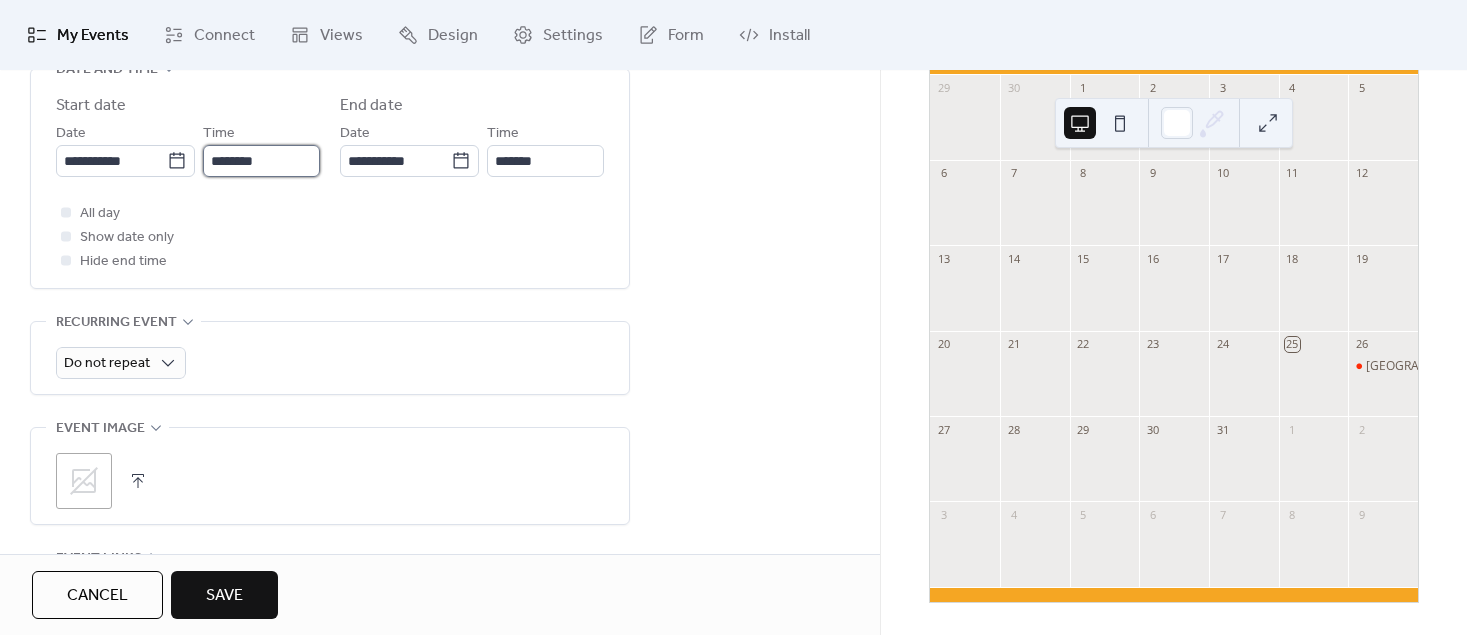 click on "********" at bounding box center [261, 161] 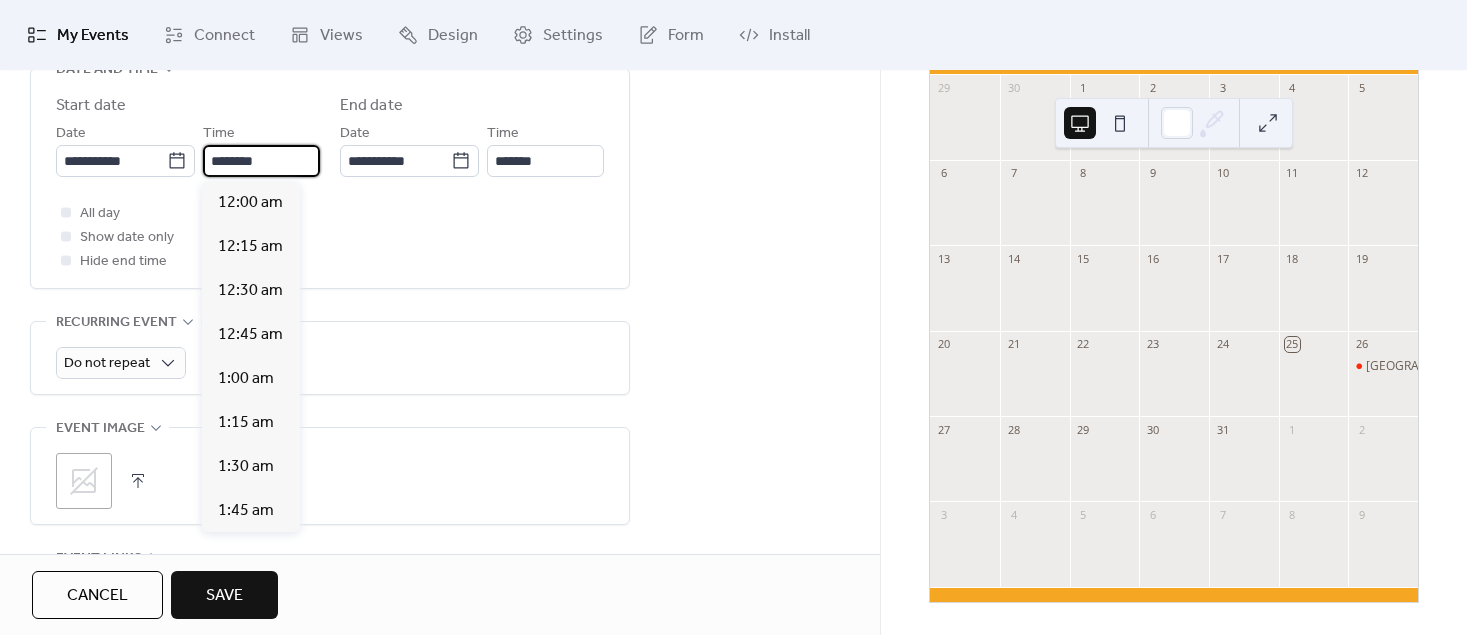 scroll, scrollTop: 2158, scrollLeft: 0, axis: vertical 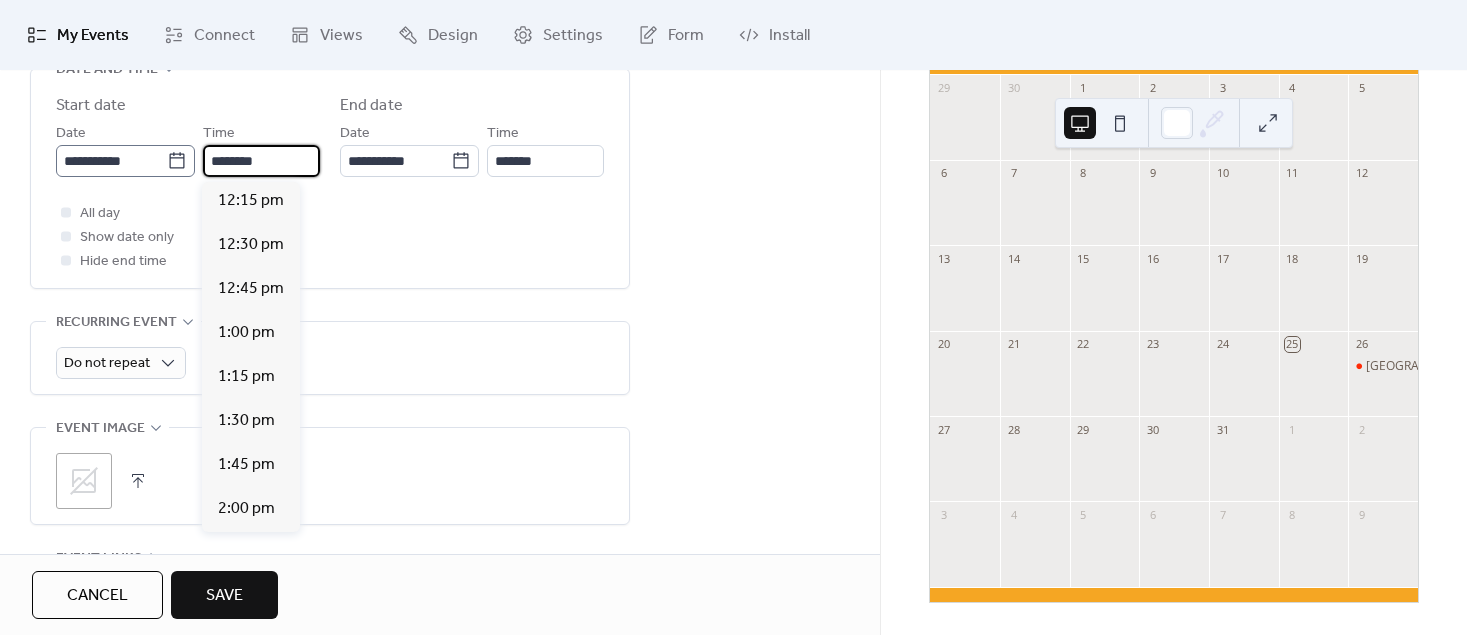 drag, startPoint x: 283, startPoint y: 161, endPoint x: 171, endPoint y: 161, distance: 112 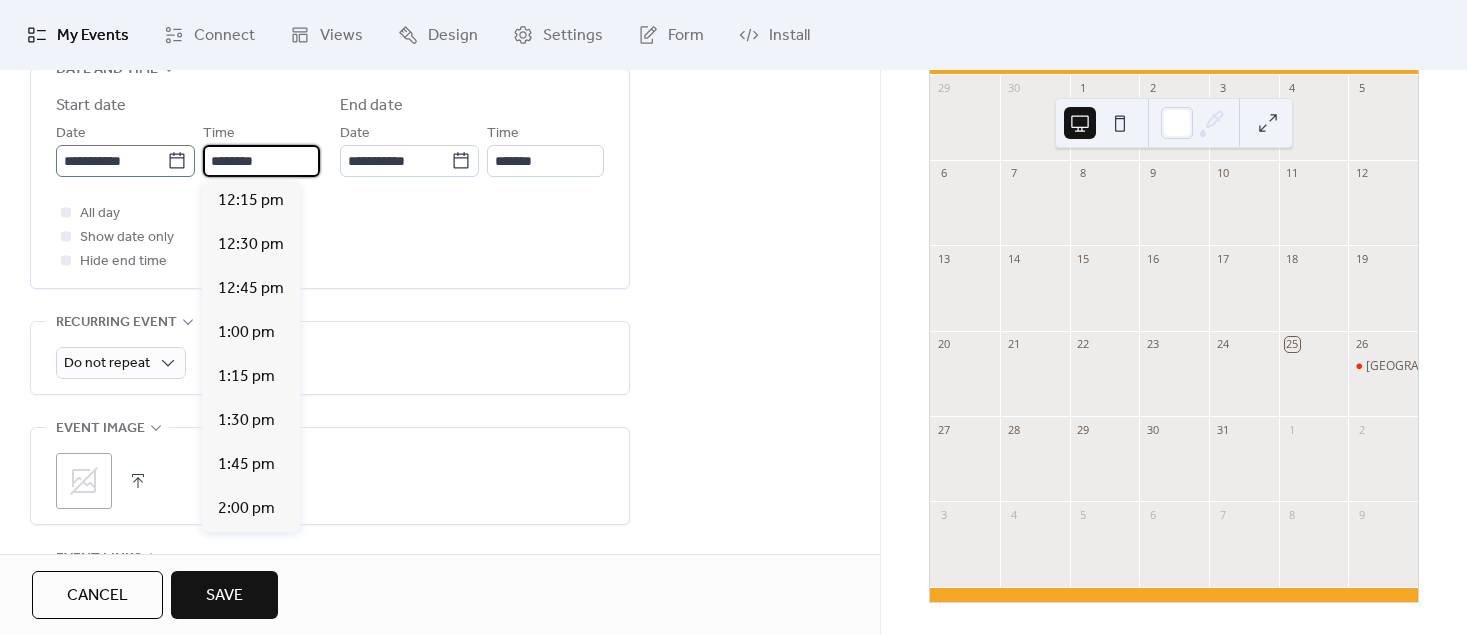 click on "**********" at bounding box center [188, 149] 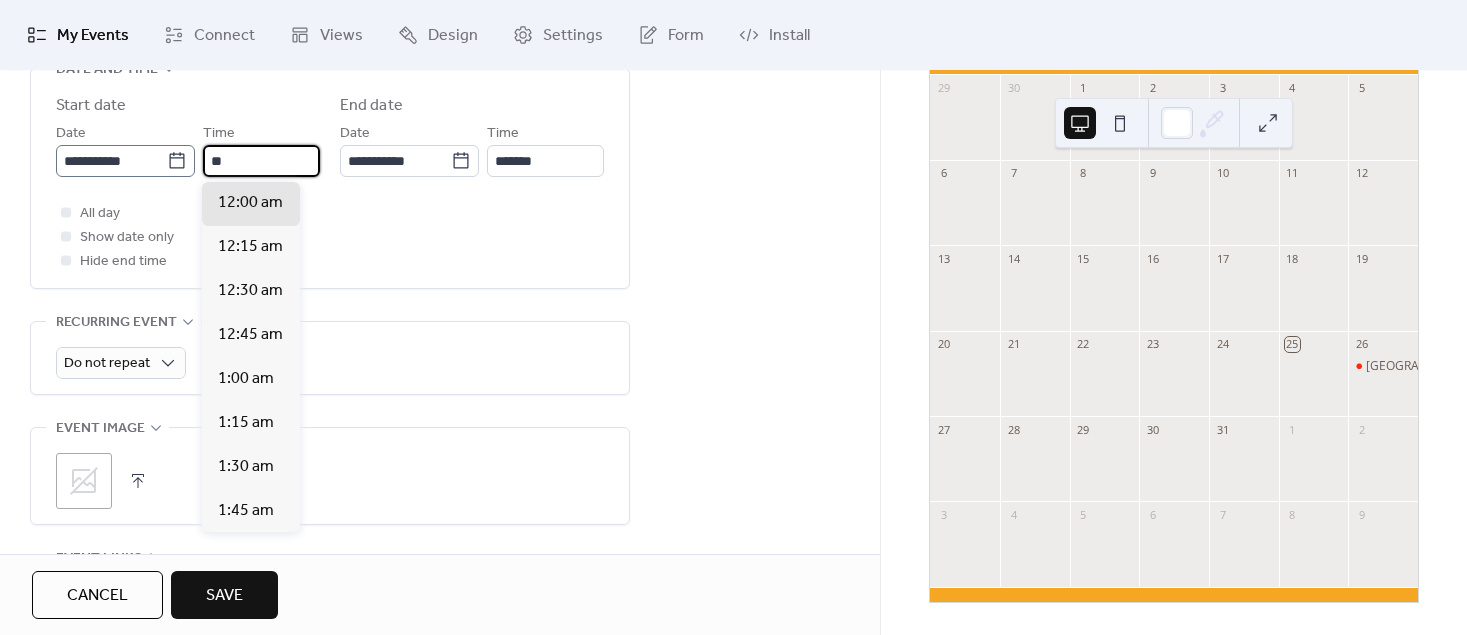 scroll, scrollTop: 1978, scrollLeft: 0, axis: vertical 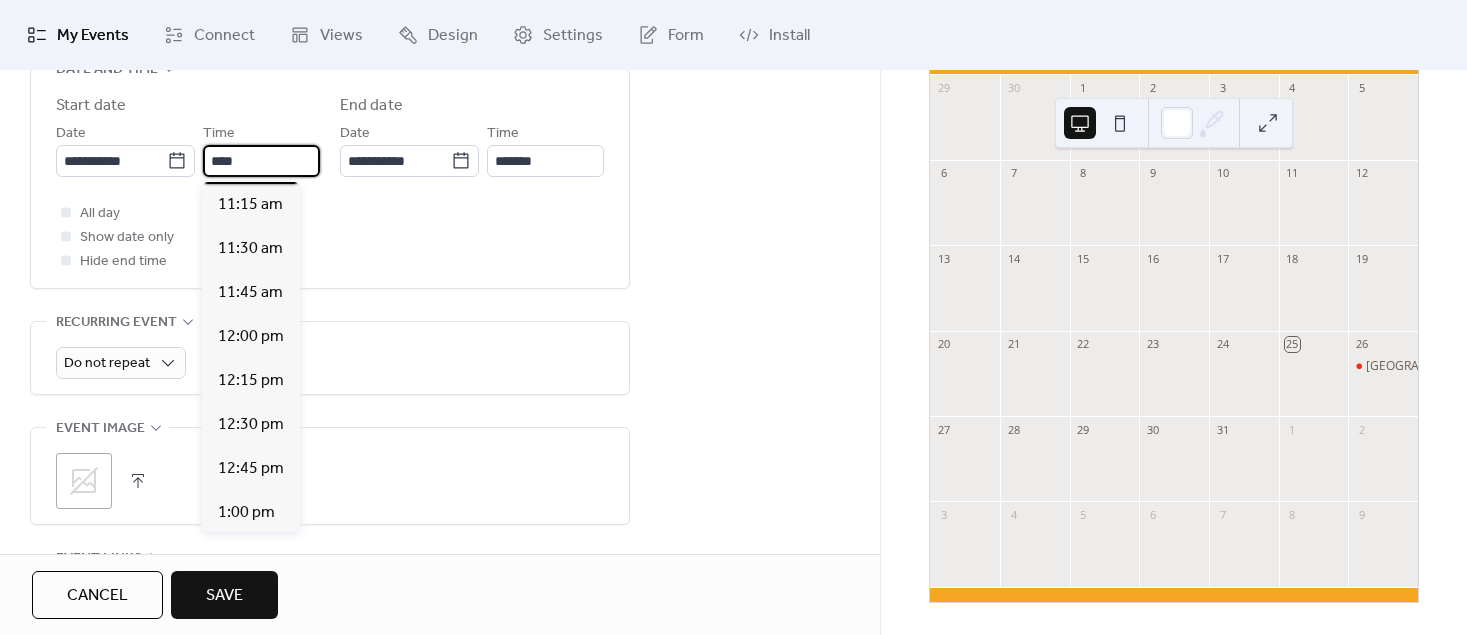 click on "11:00 am" at bounding box center (250, 161) 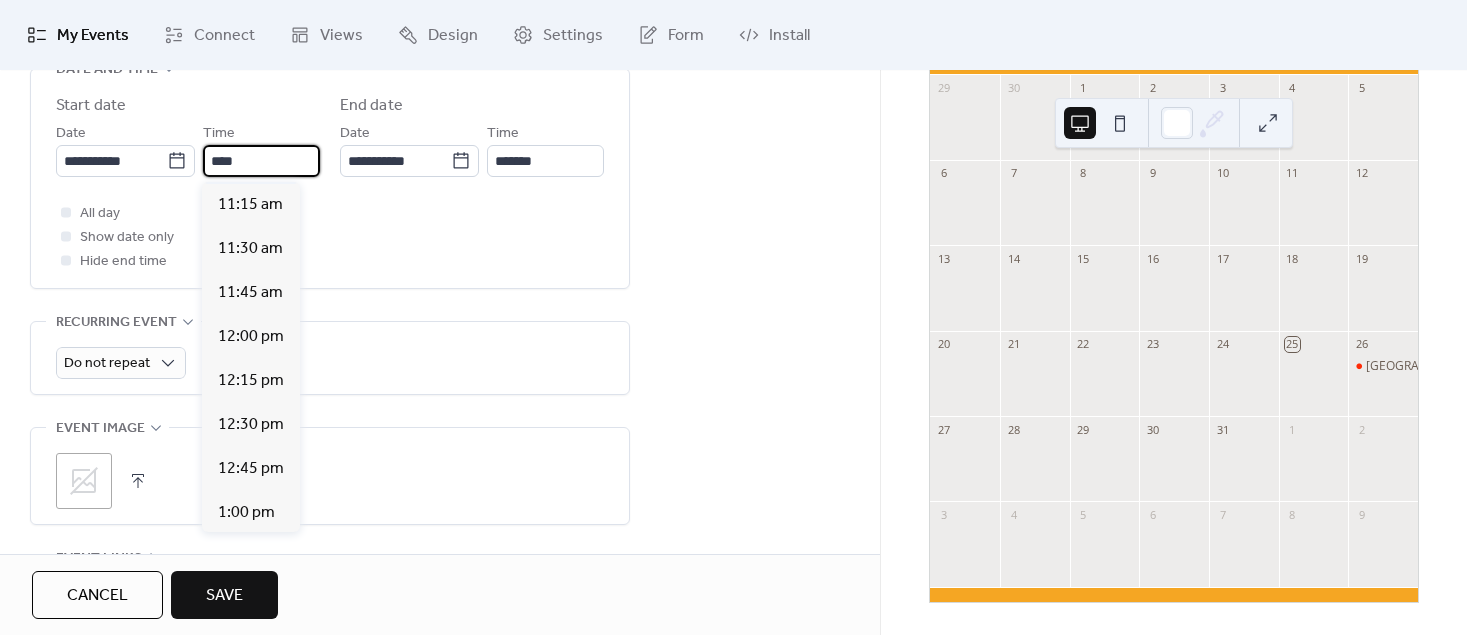 type on "********" 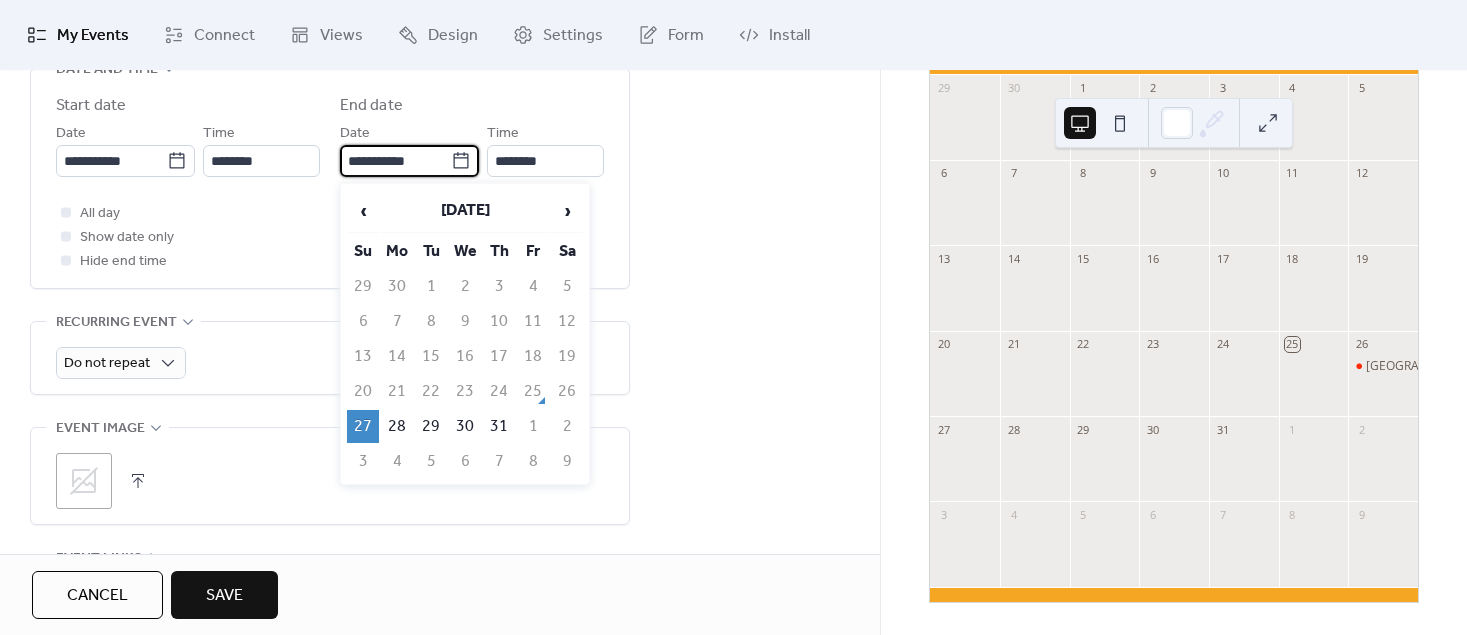 click on "**********" at bounding box center (395, 161) 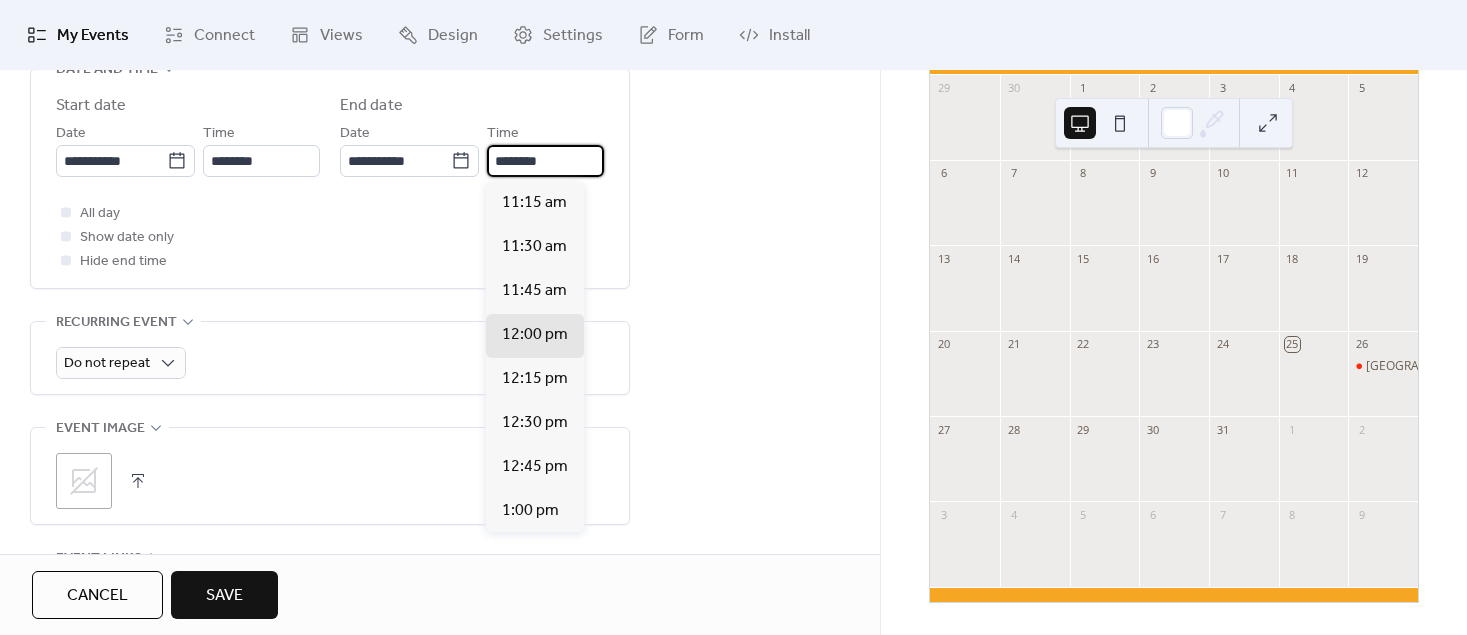 click on "********" at bounding box center [545, 161] 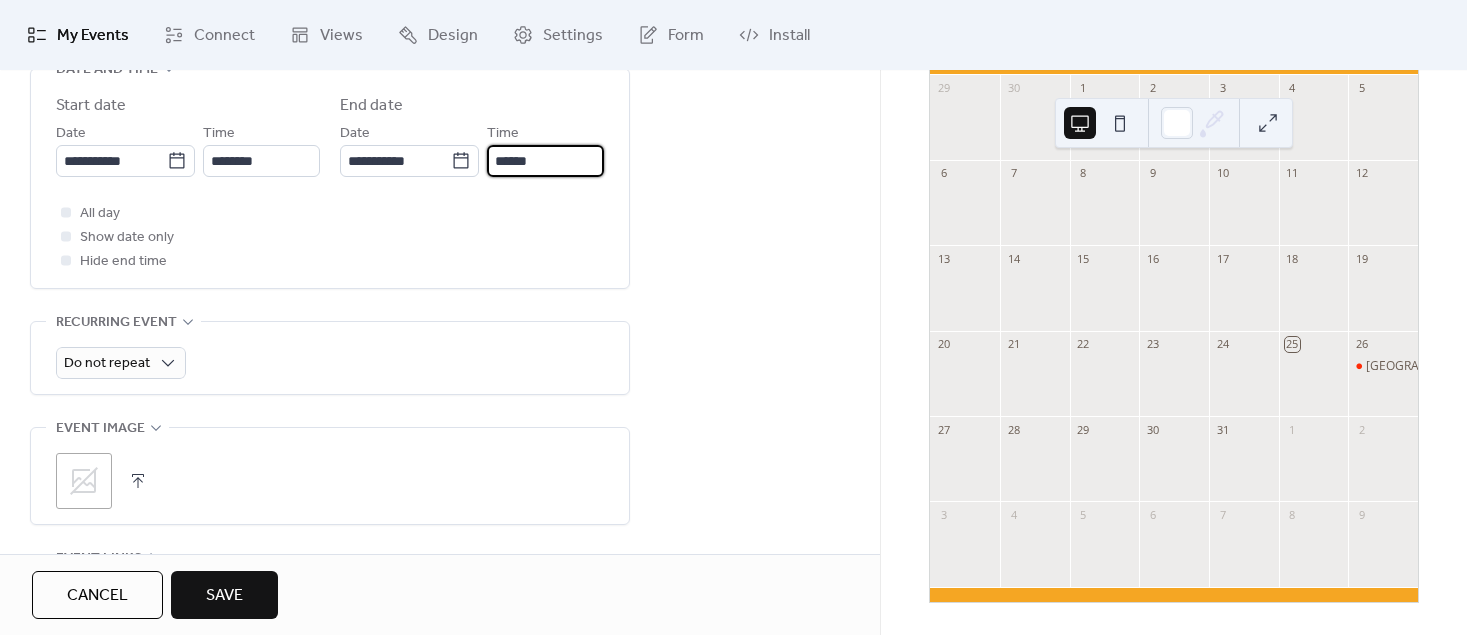 type on "********" 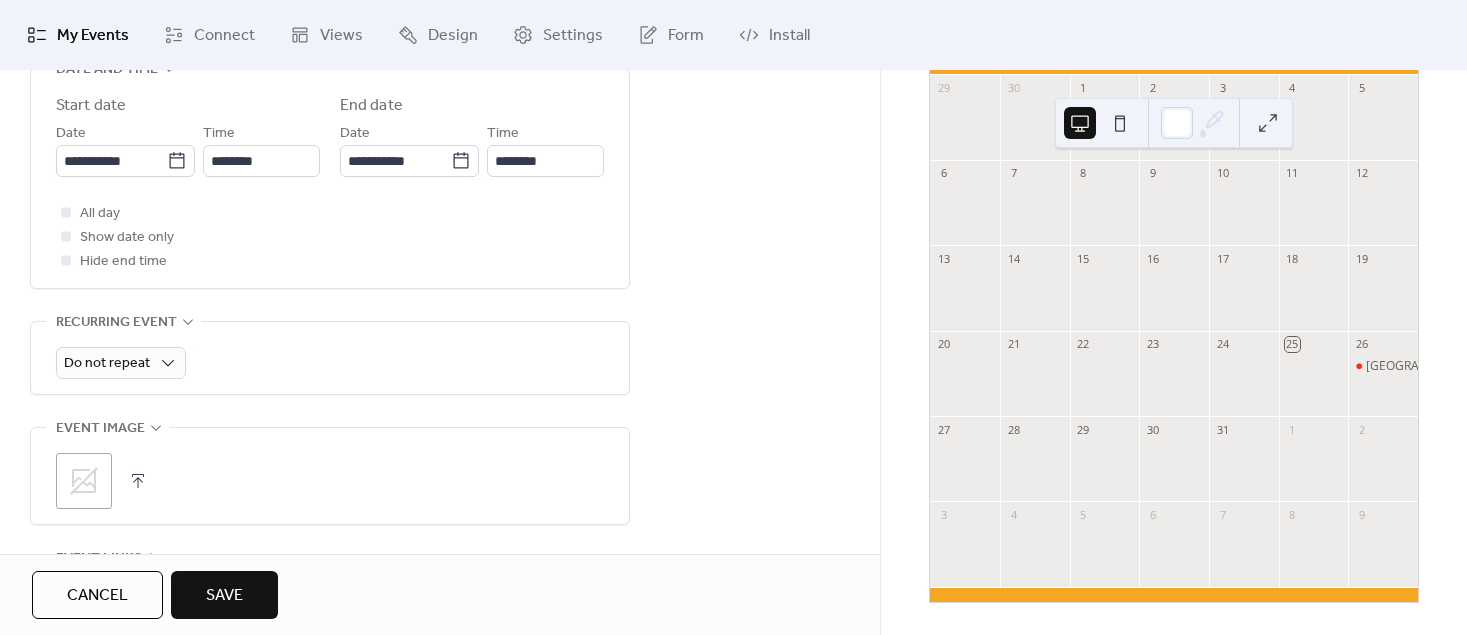 click on "Save" at bounding box center [224, 596] 